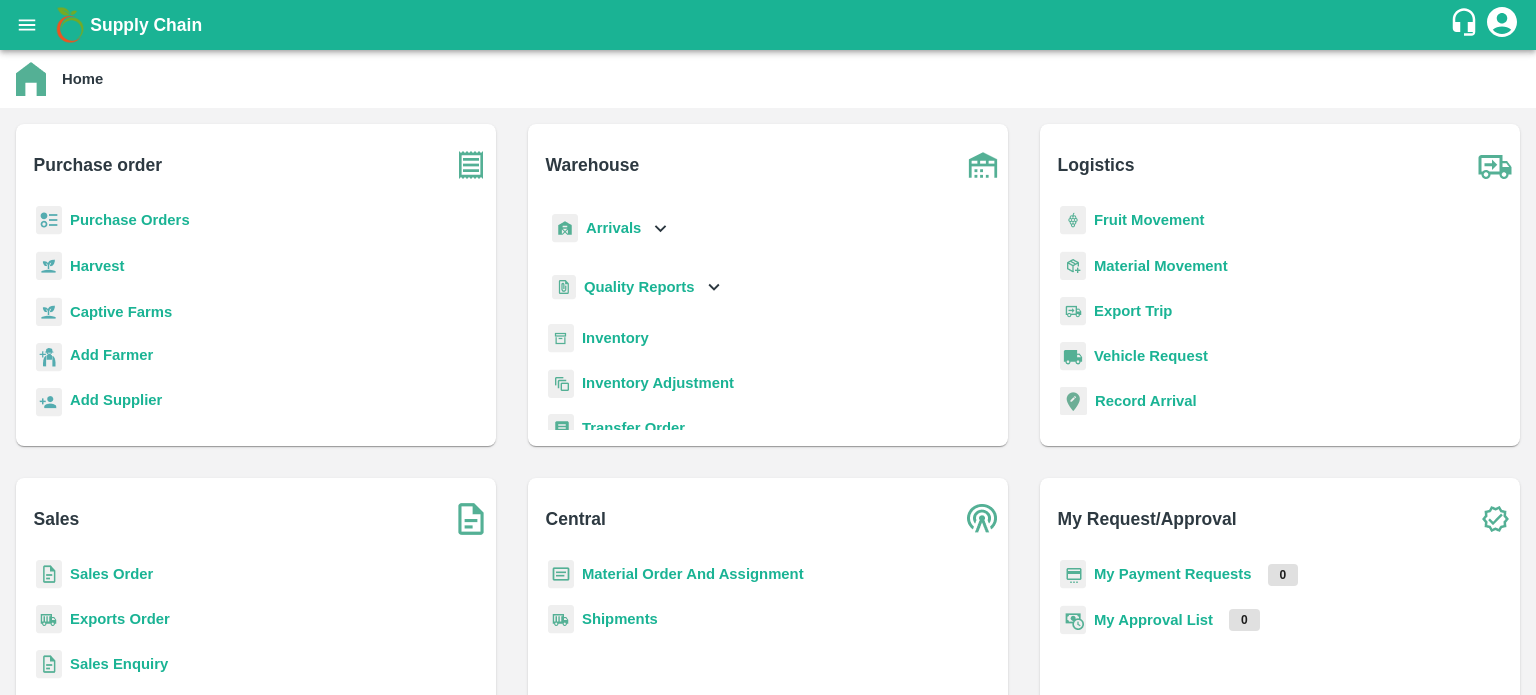 scroll, scrollTop: 0, scrollLeft: 0, axis: both 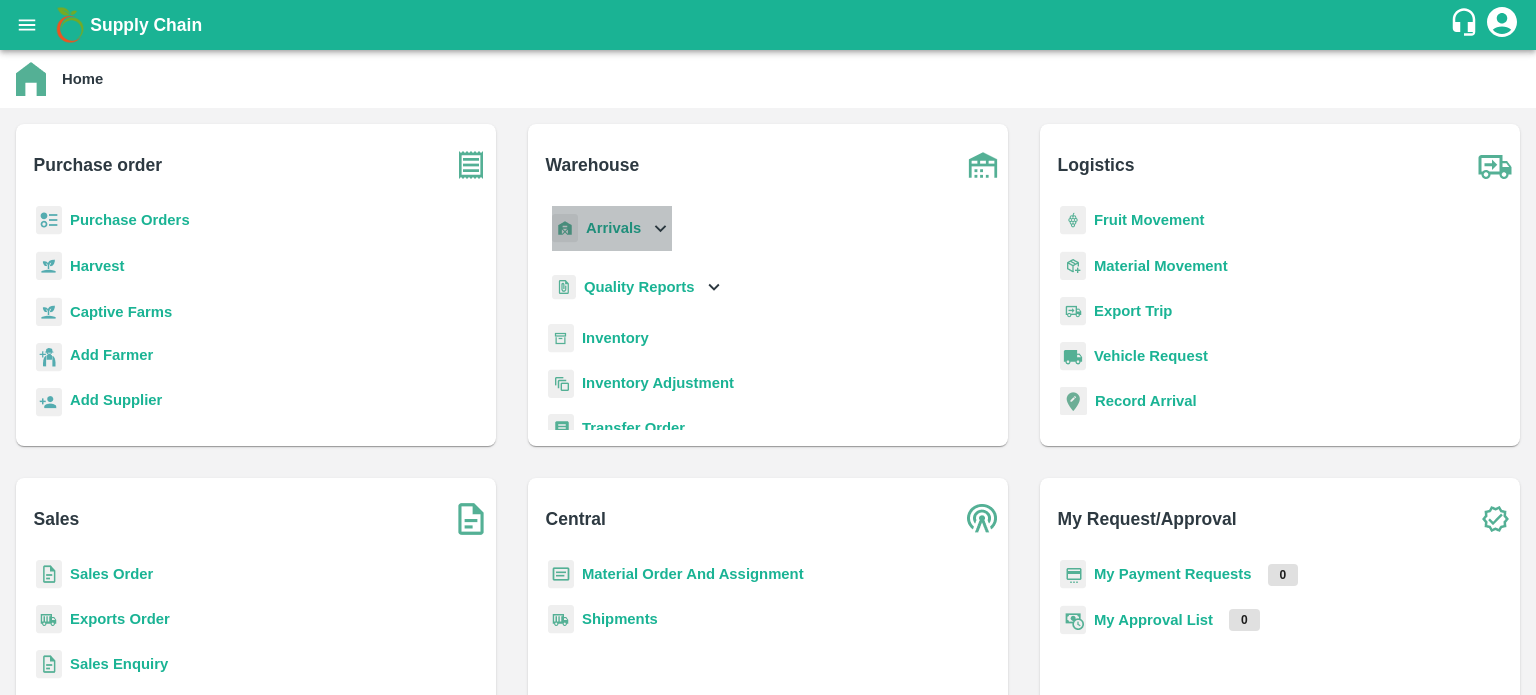 click 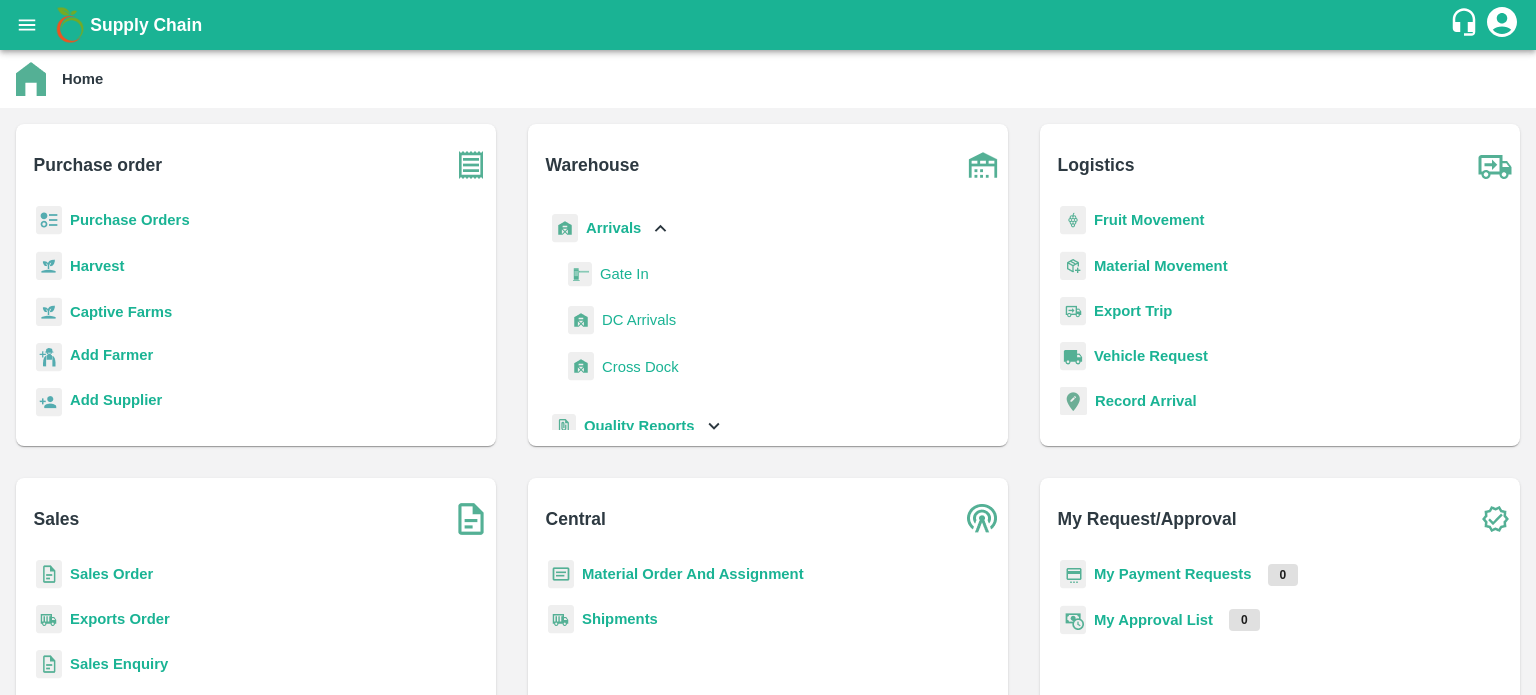 click on "DC Arrivals" at bounding box center [639, 320] 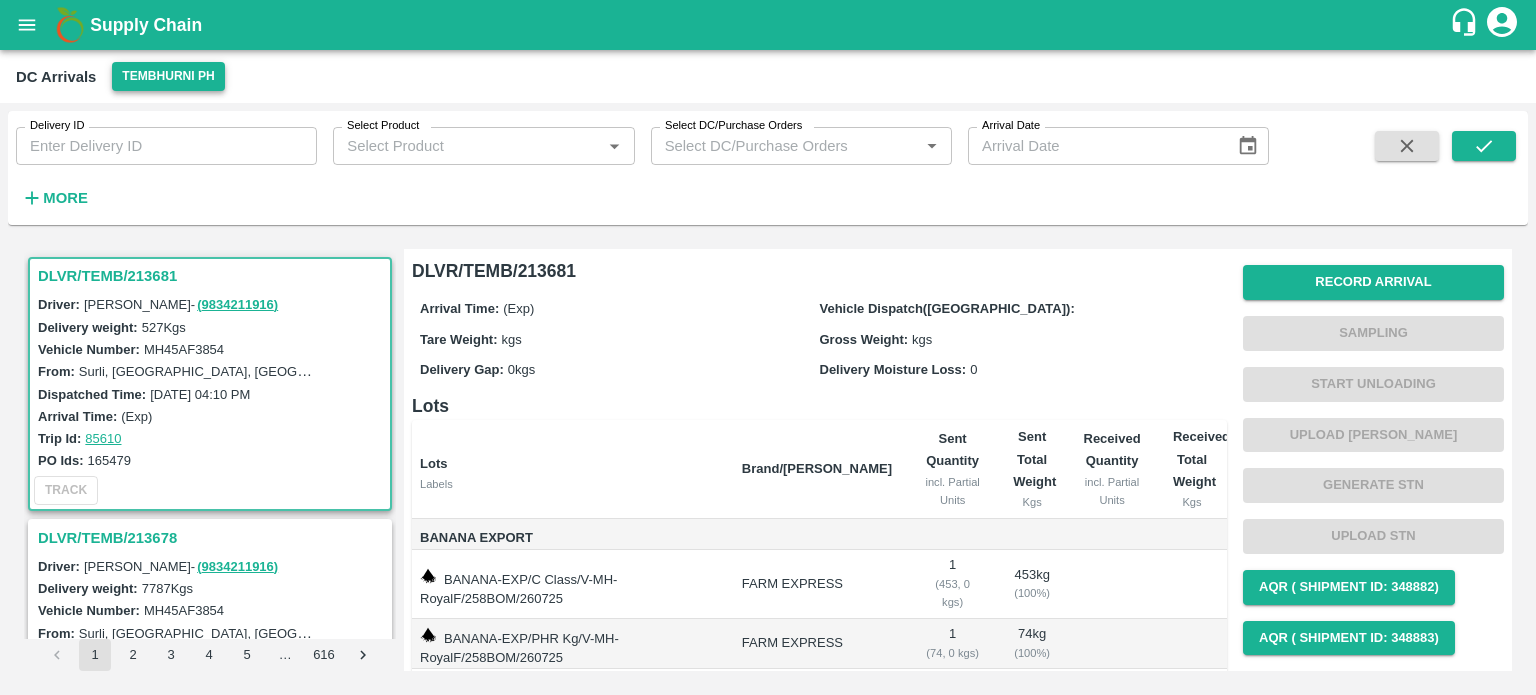 click on "Tembhurni PH" at bounding box center (168, 76) 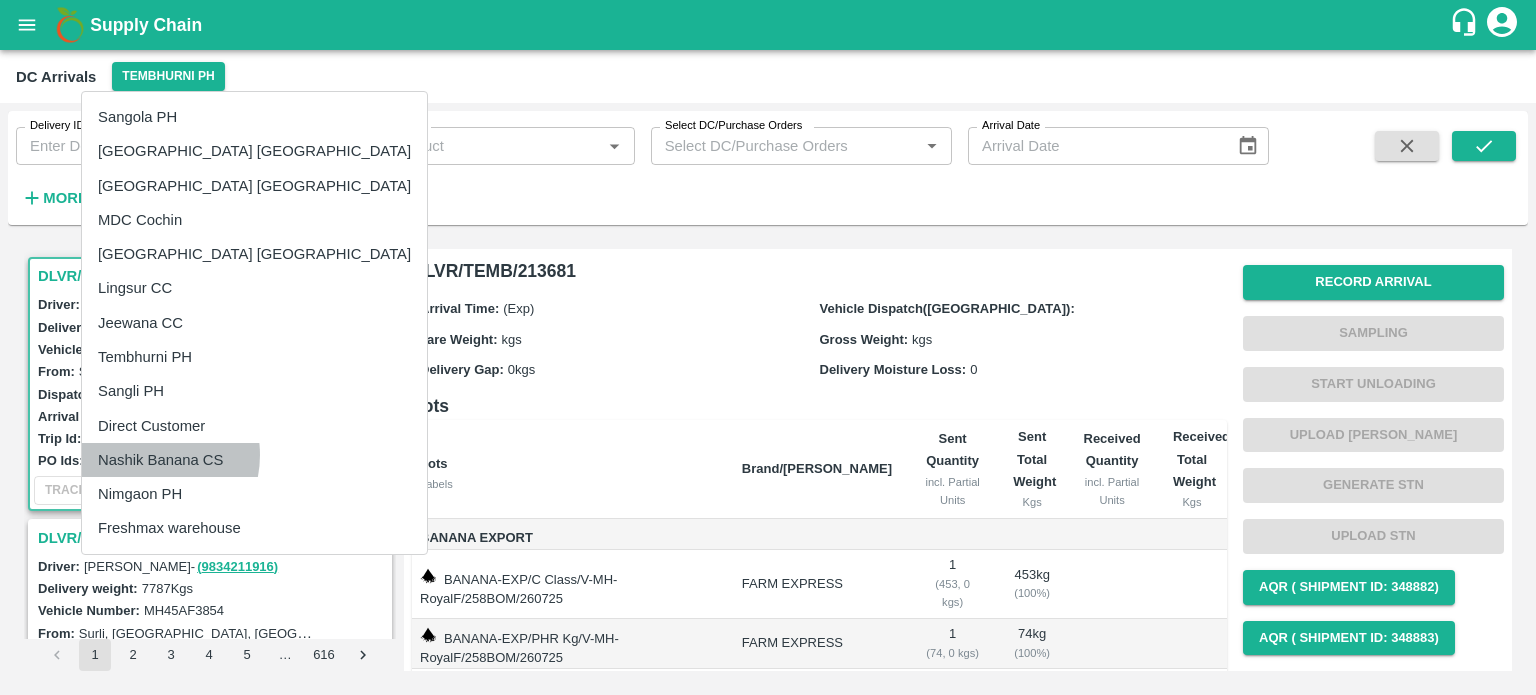 click on "Nashik Banana CS" at bounding box center [254, 460] 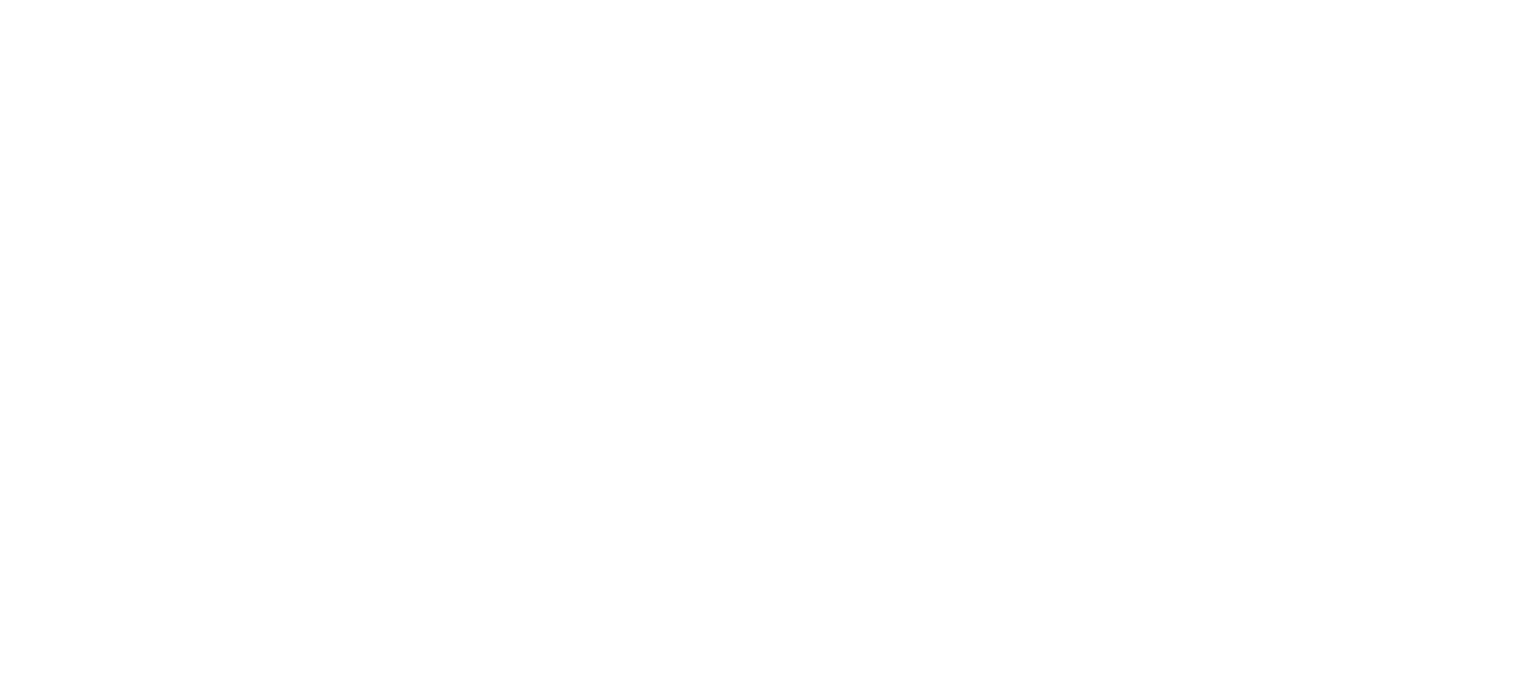 scroll, scrollTop: 0, scrollLeft: 0, axis: both 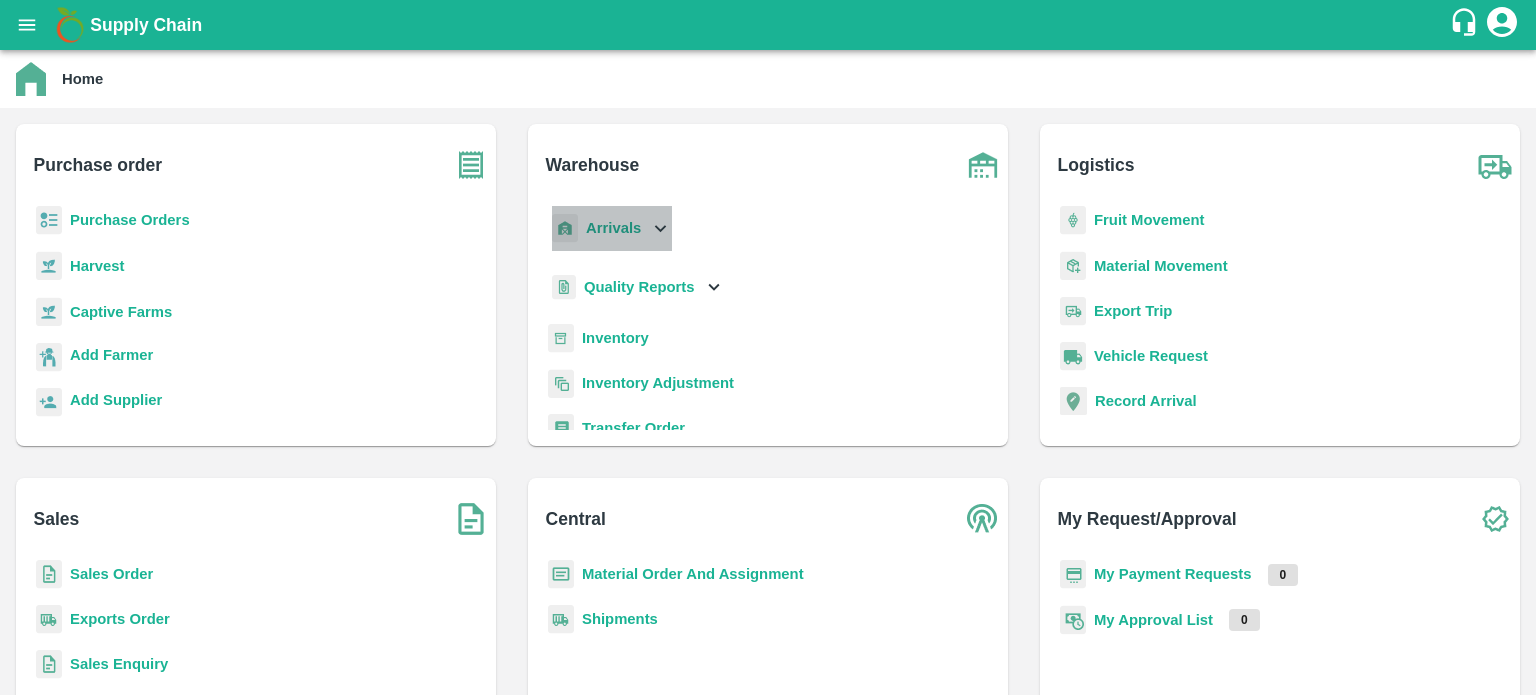 click 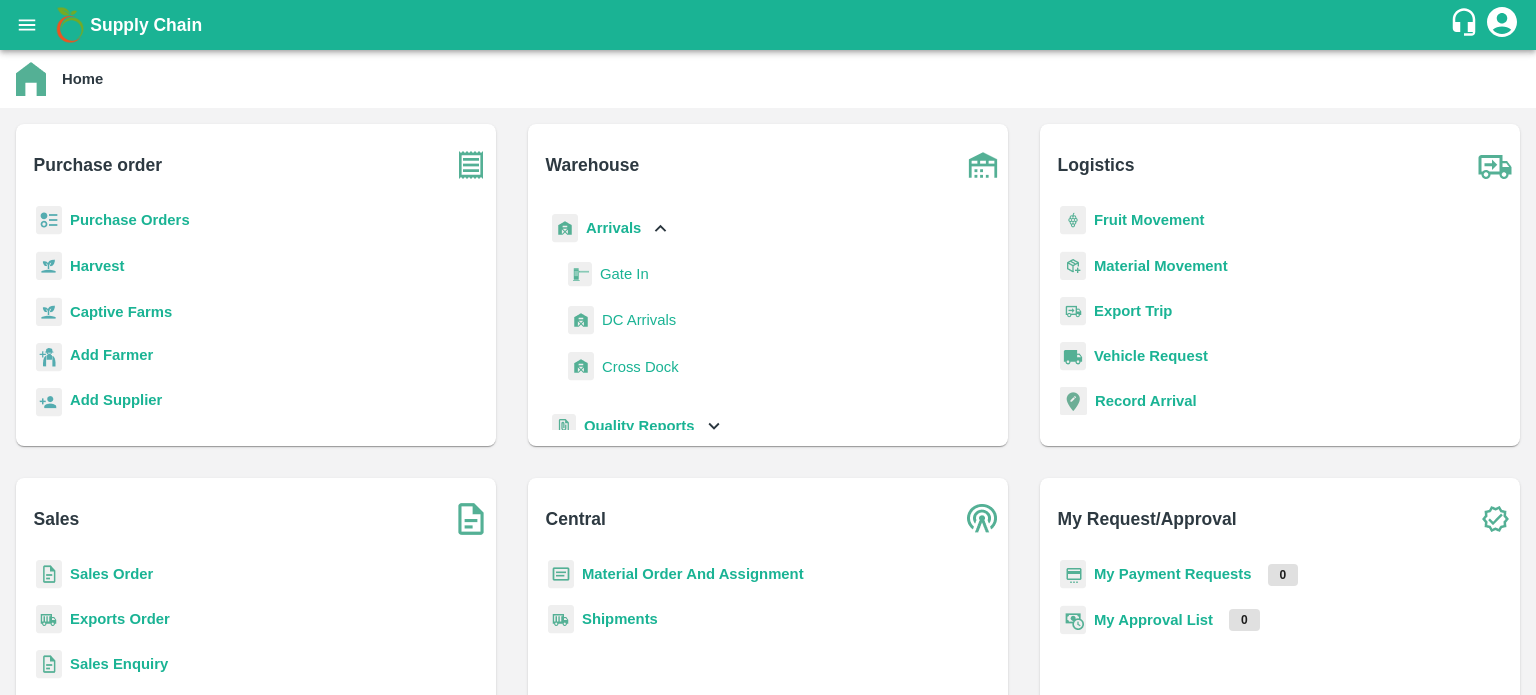 click on "DC Arrivals" at bounding box center (639, 320) 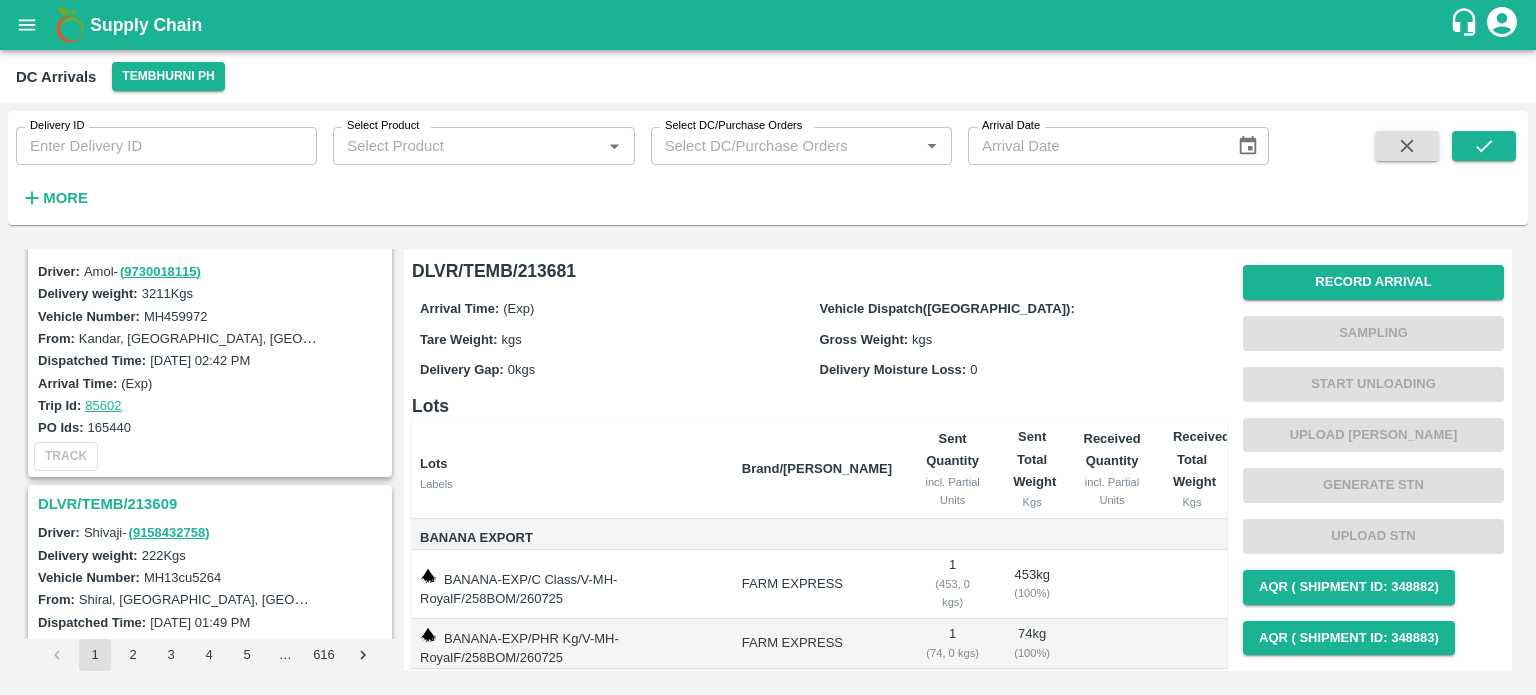 scroll, scrollTop: 2051, scrollLeft: 0, axis: vertical 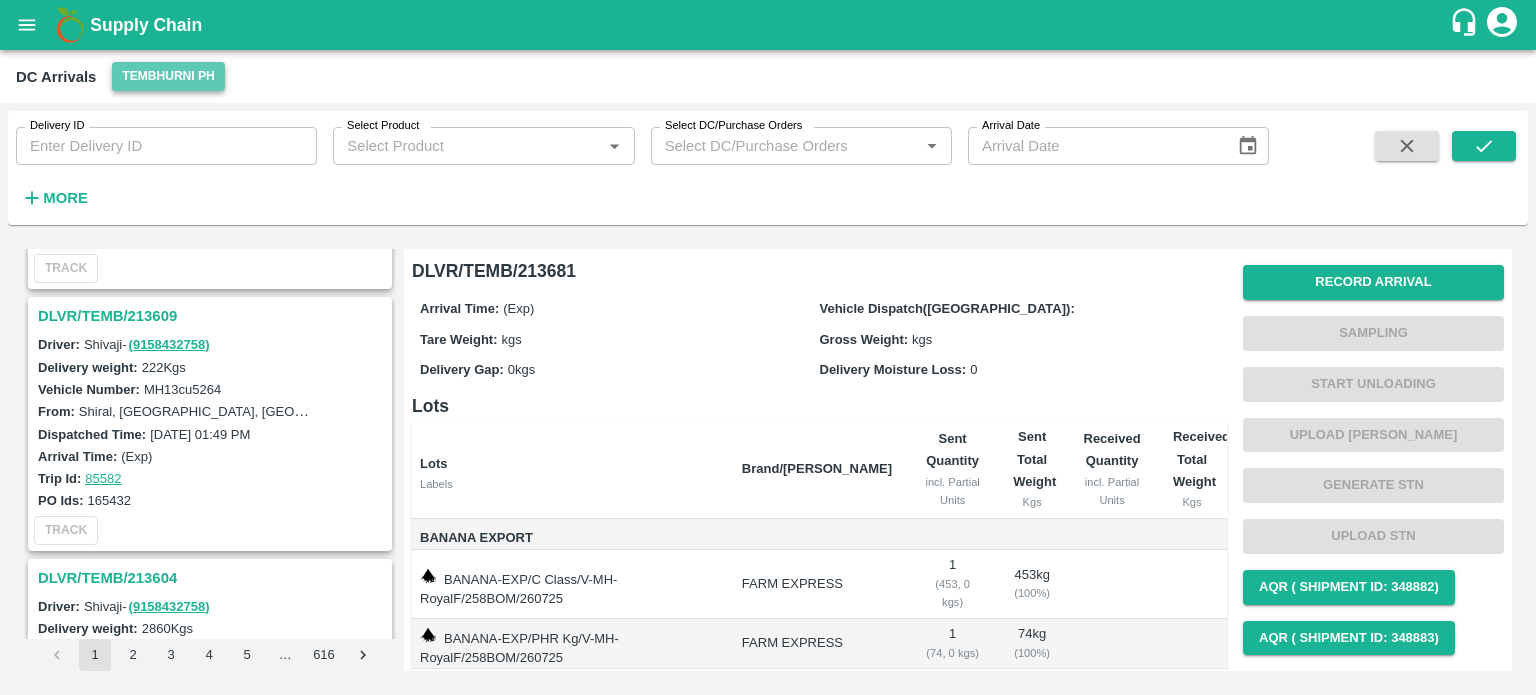 click on "Tembhurni PH" at bounding box center (168, 76) 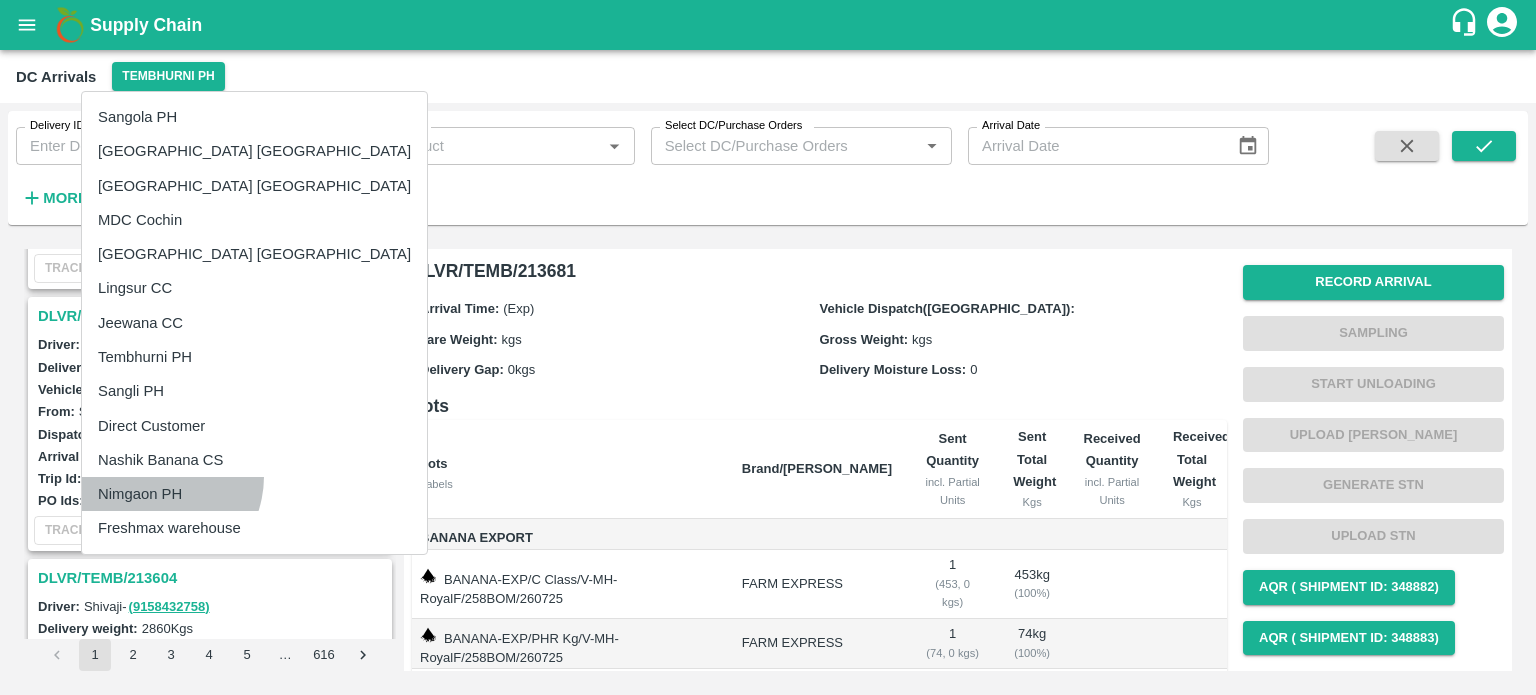 click on "Nimgaon PH" at bounding box center [254, 494] 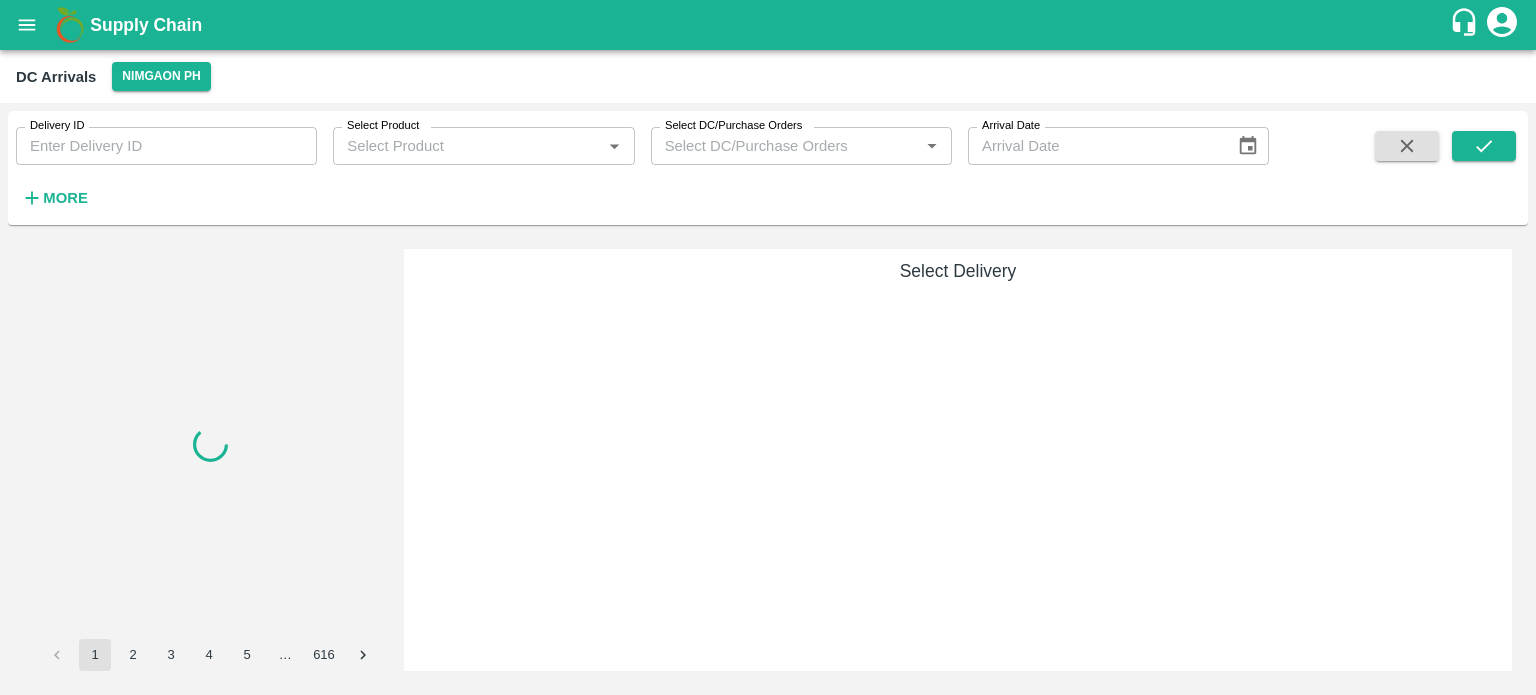 scroll, scrollTop: 0, scrollLeft: 0, axis: both 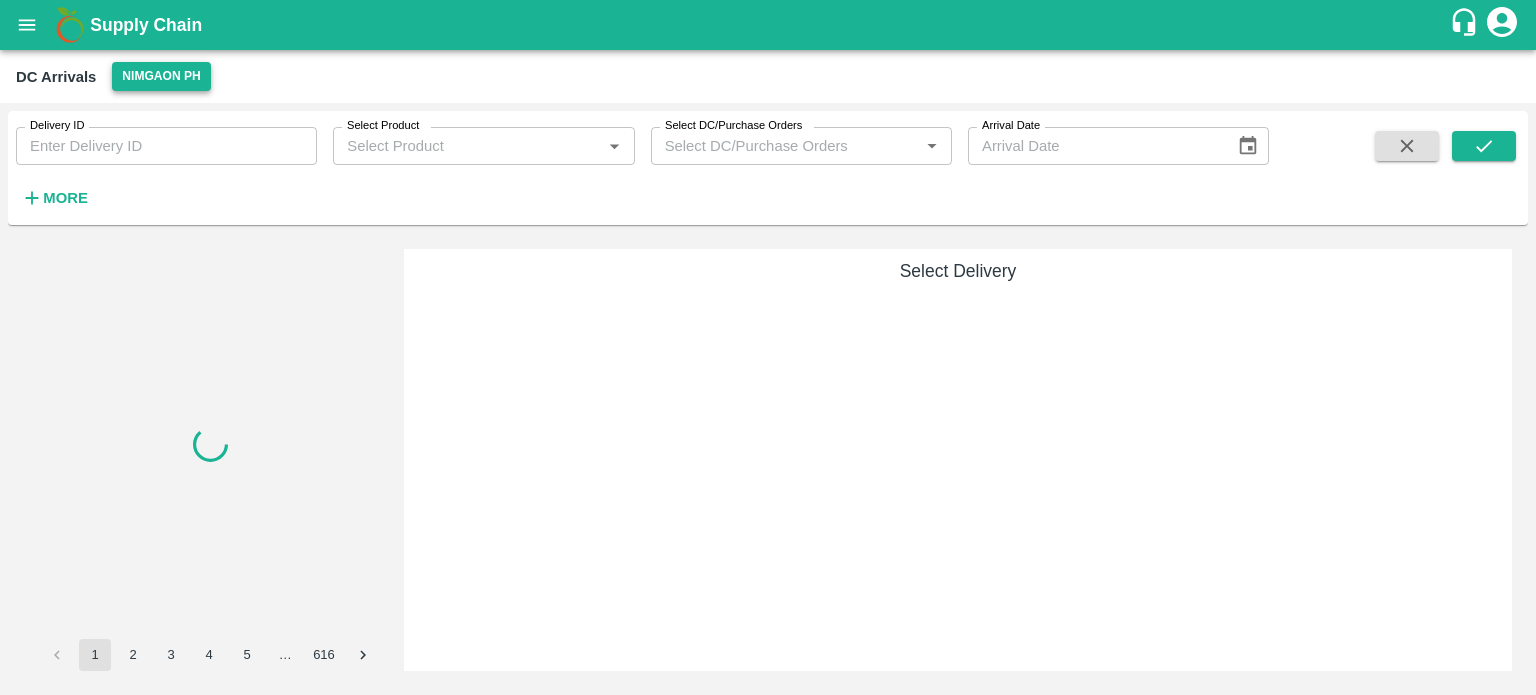 click on "Nimgaon PH" at bounding box center [161, 76] 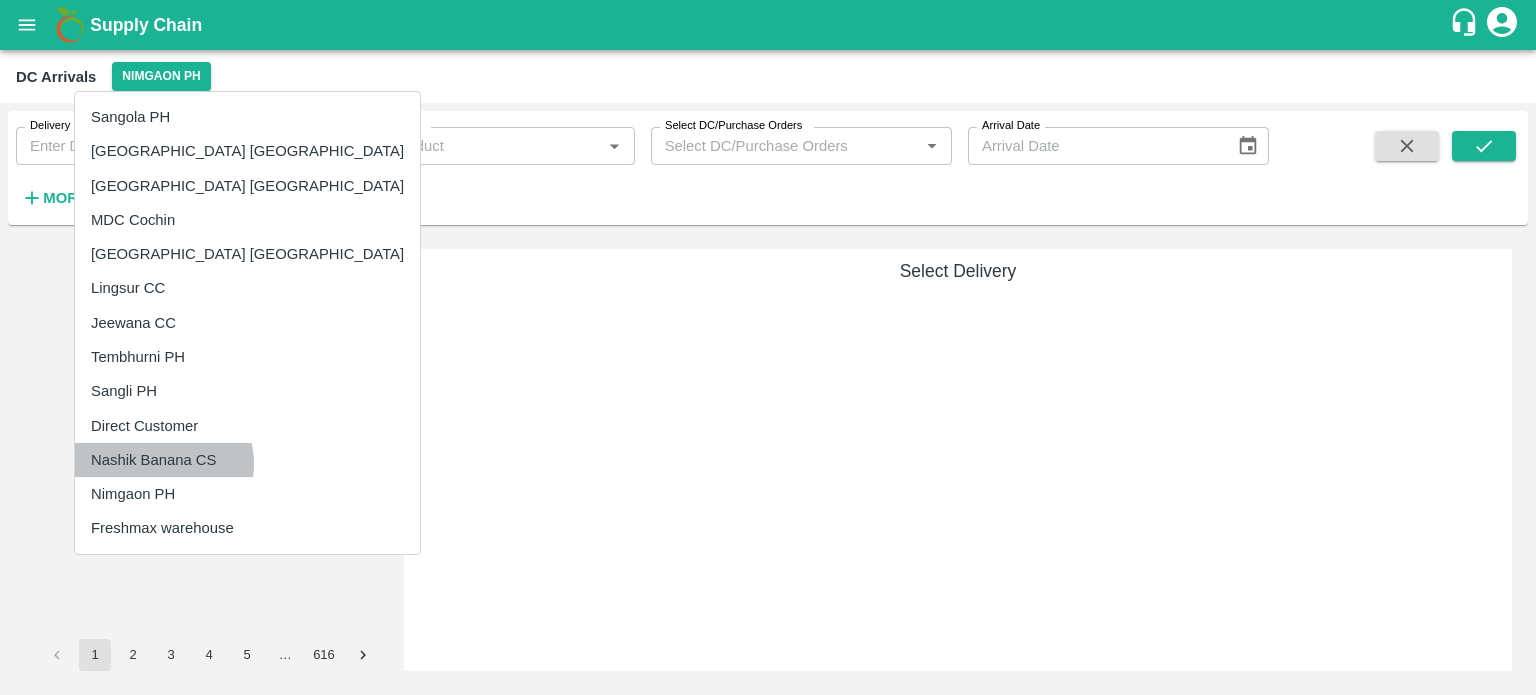 click on "Nashik Banana CS" at bounding box center (247, 460) 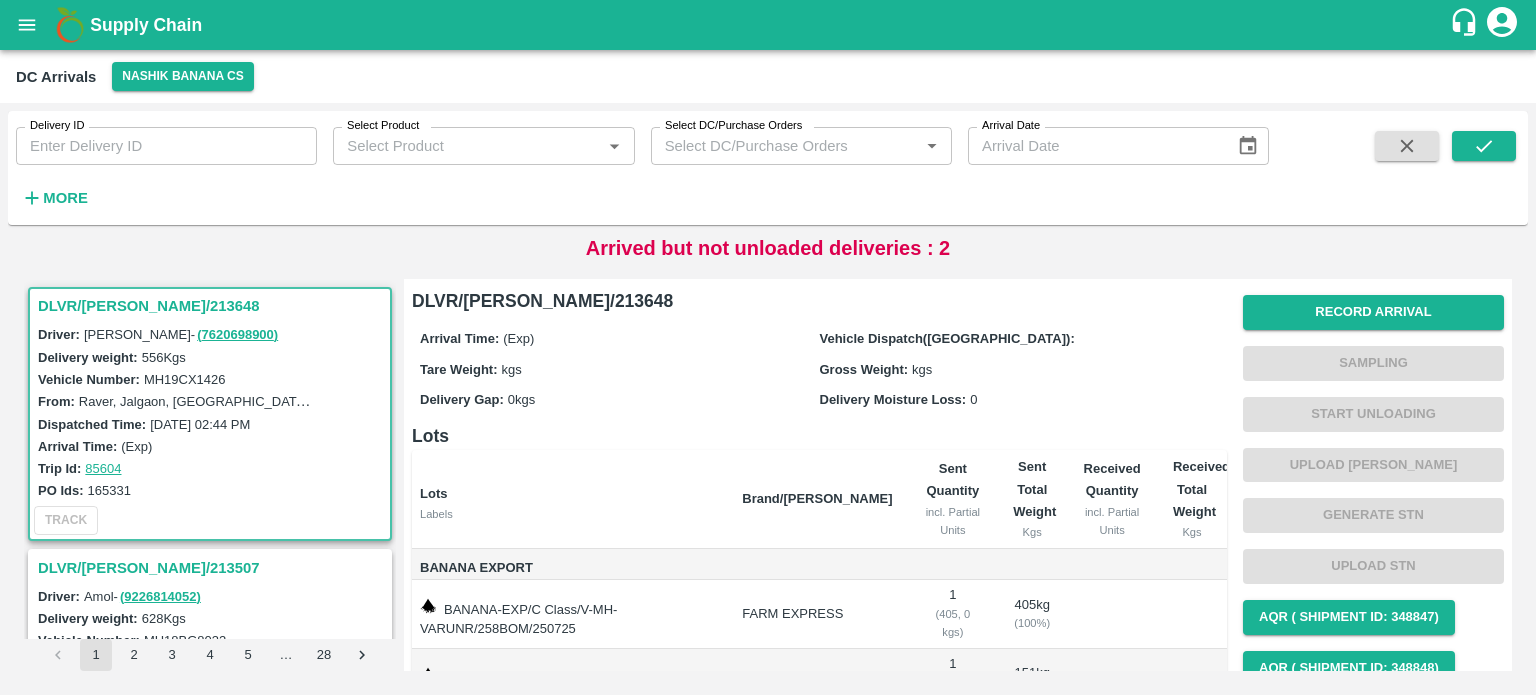 scroll, scrollTop: 120, scrollLeft: 0, axis: vertical 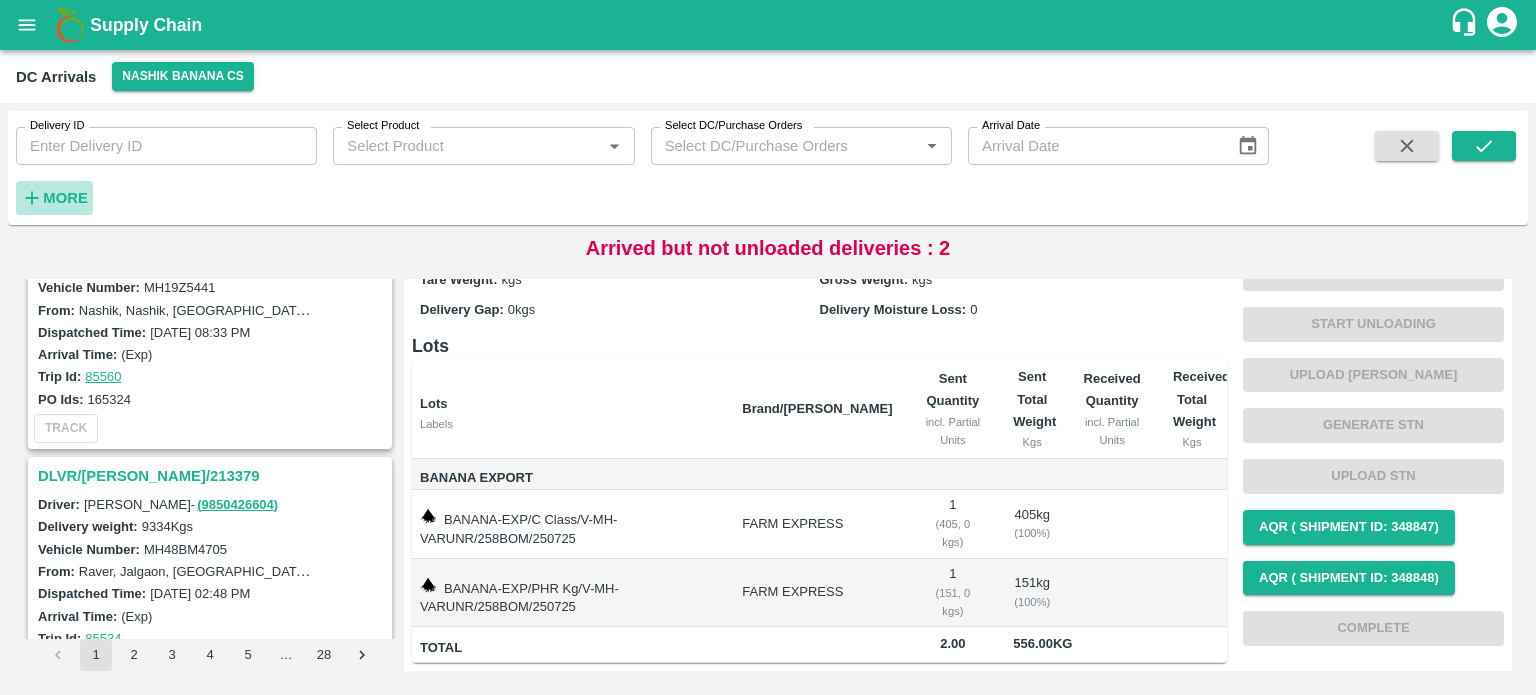 click on "More" at bounding box center [65, 198] 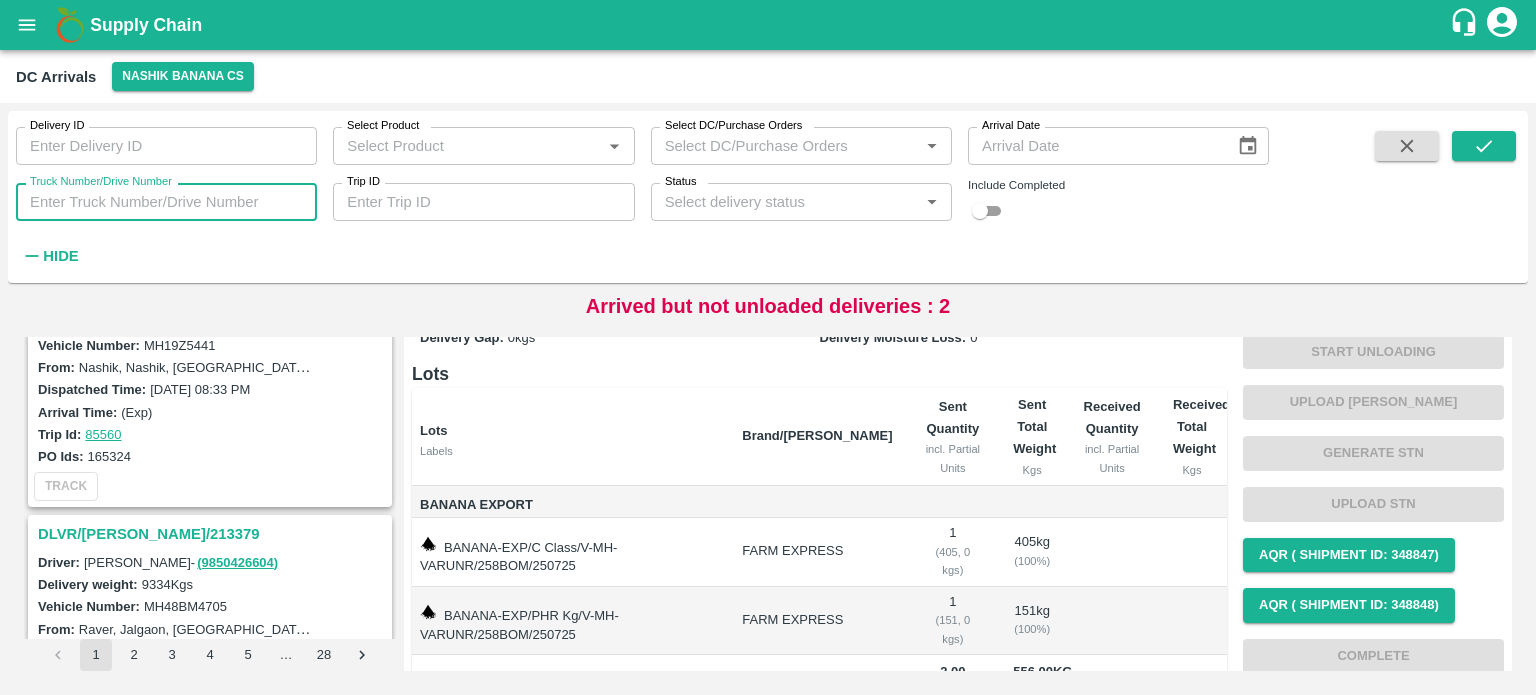 click on "Truck Number/Drive Number" at bounding box center (166, 202) 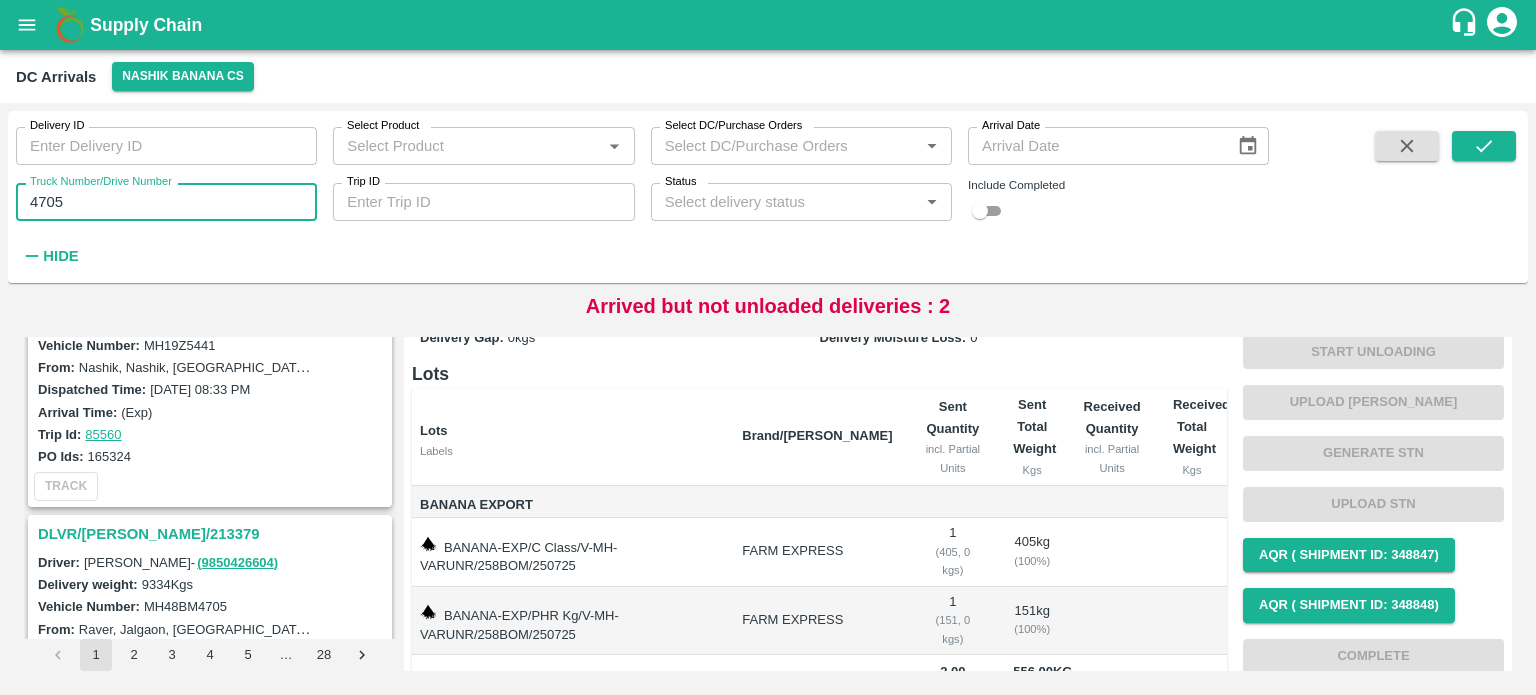 type on "4705" 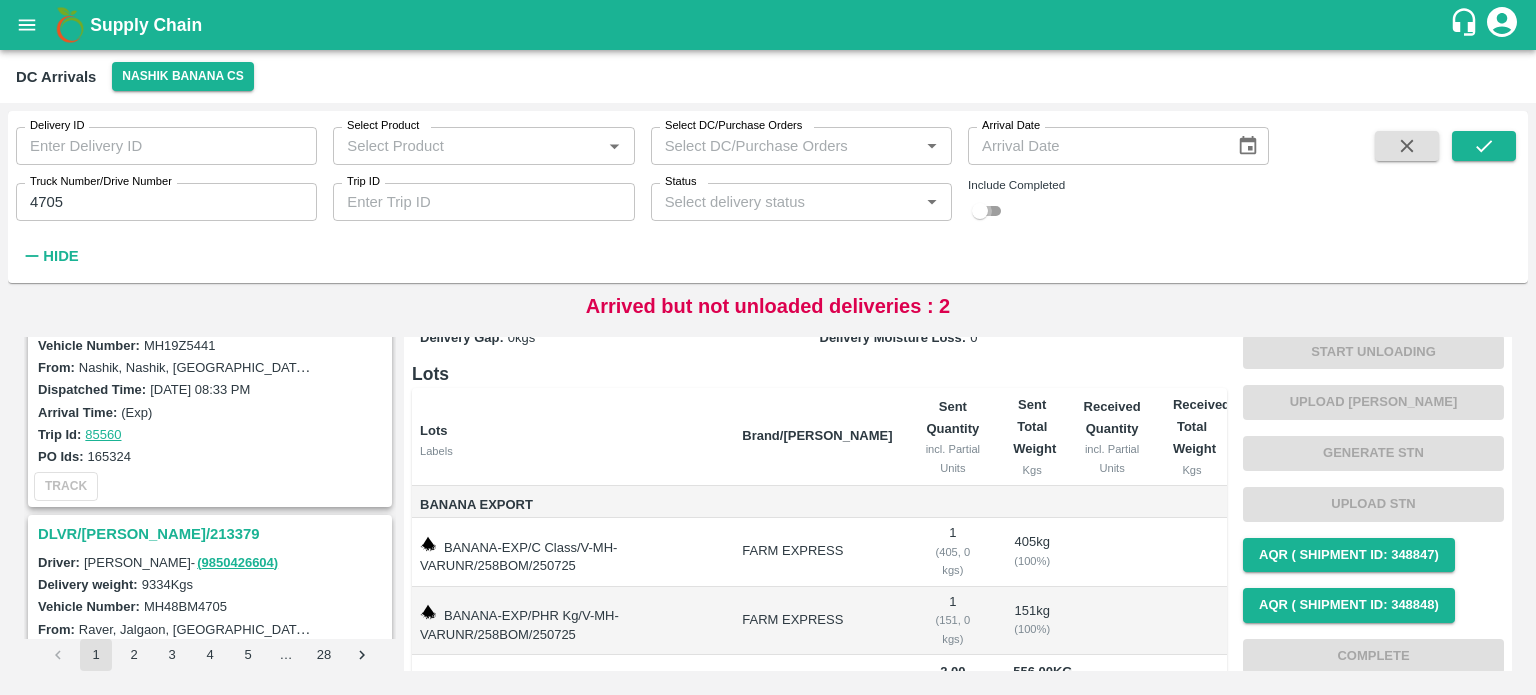 click at bounding box center [980, 211] 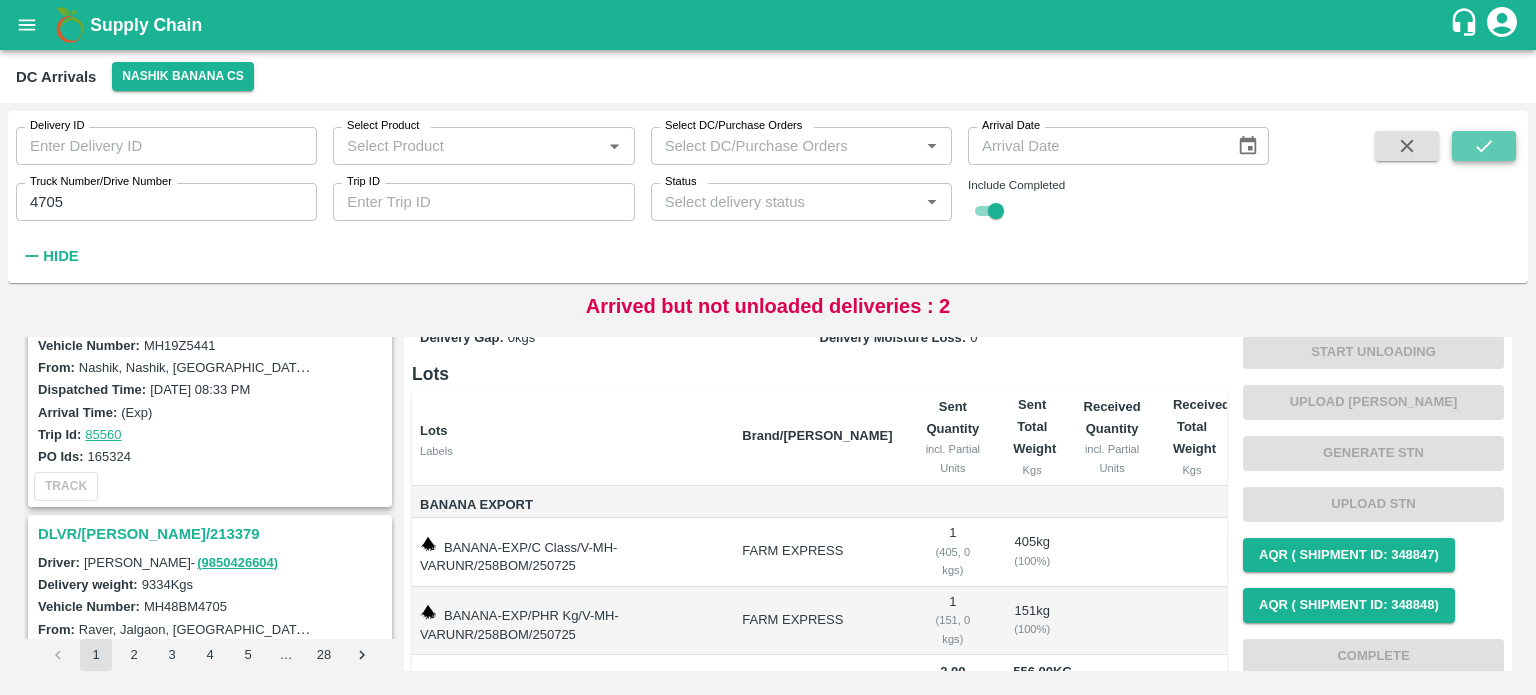 click 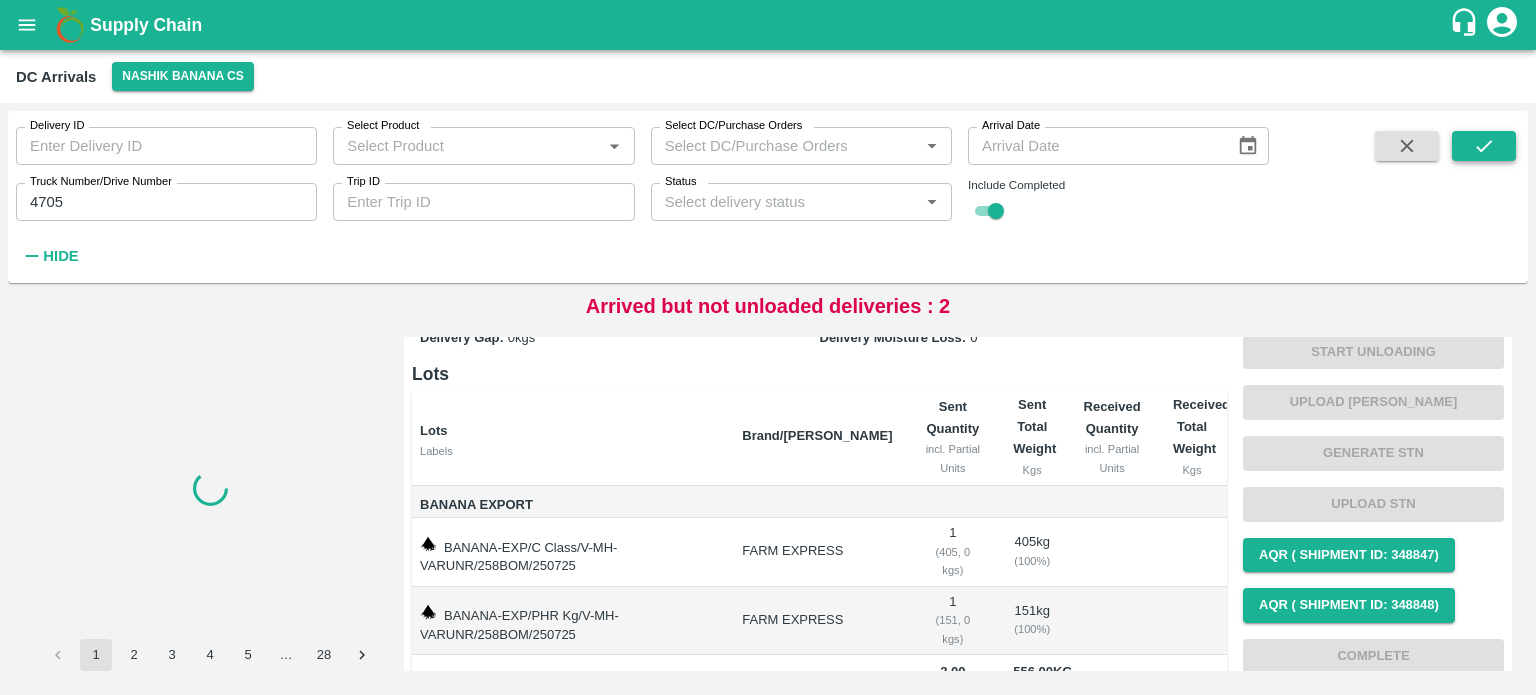 scroll, scrollTop: 0, scrollLeft: 0, axis: both 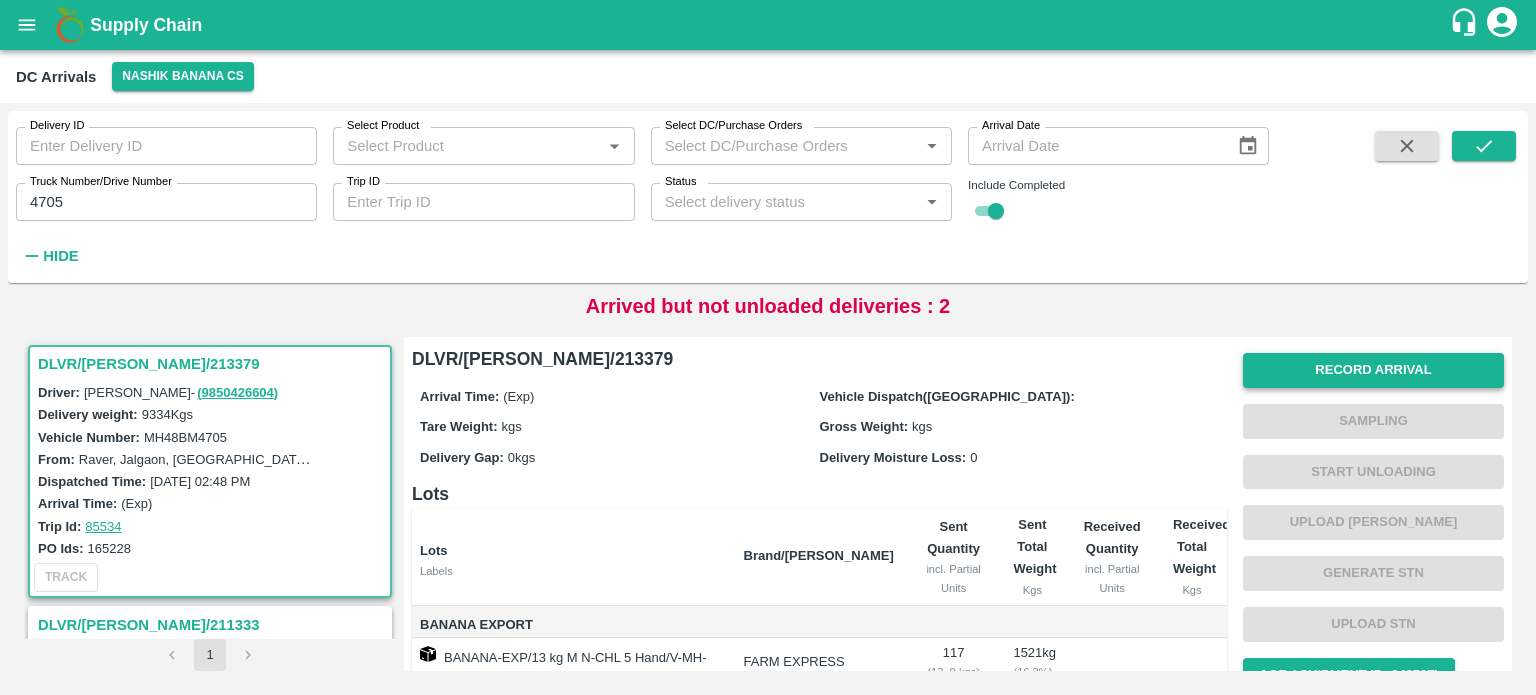 click on "Record Arrival" at bounding box center (1373, 370) 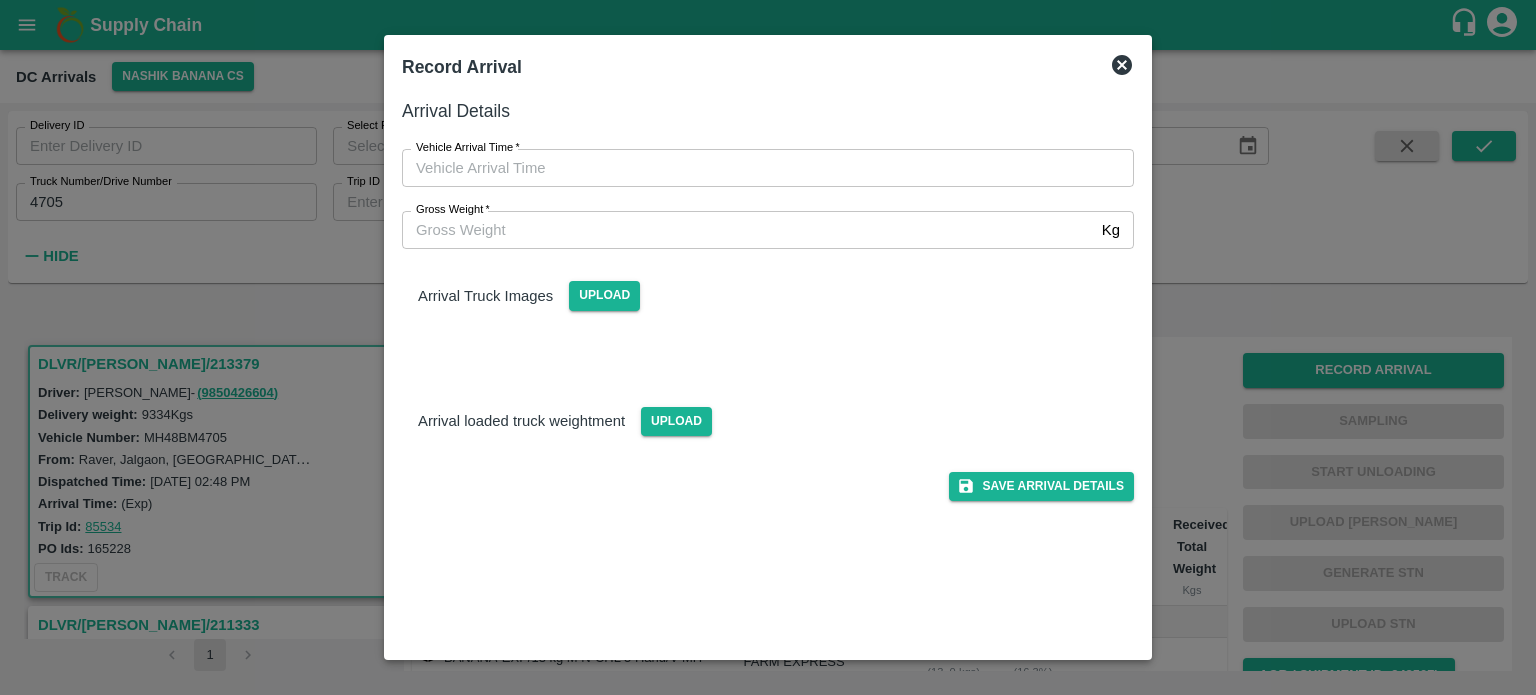 type on "DD/MM/YYYY hh:mm aa" 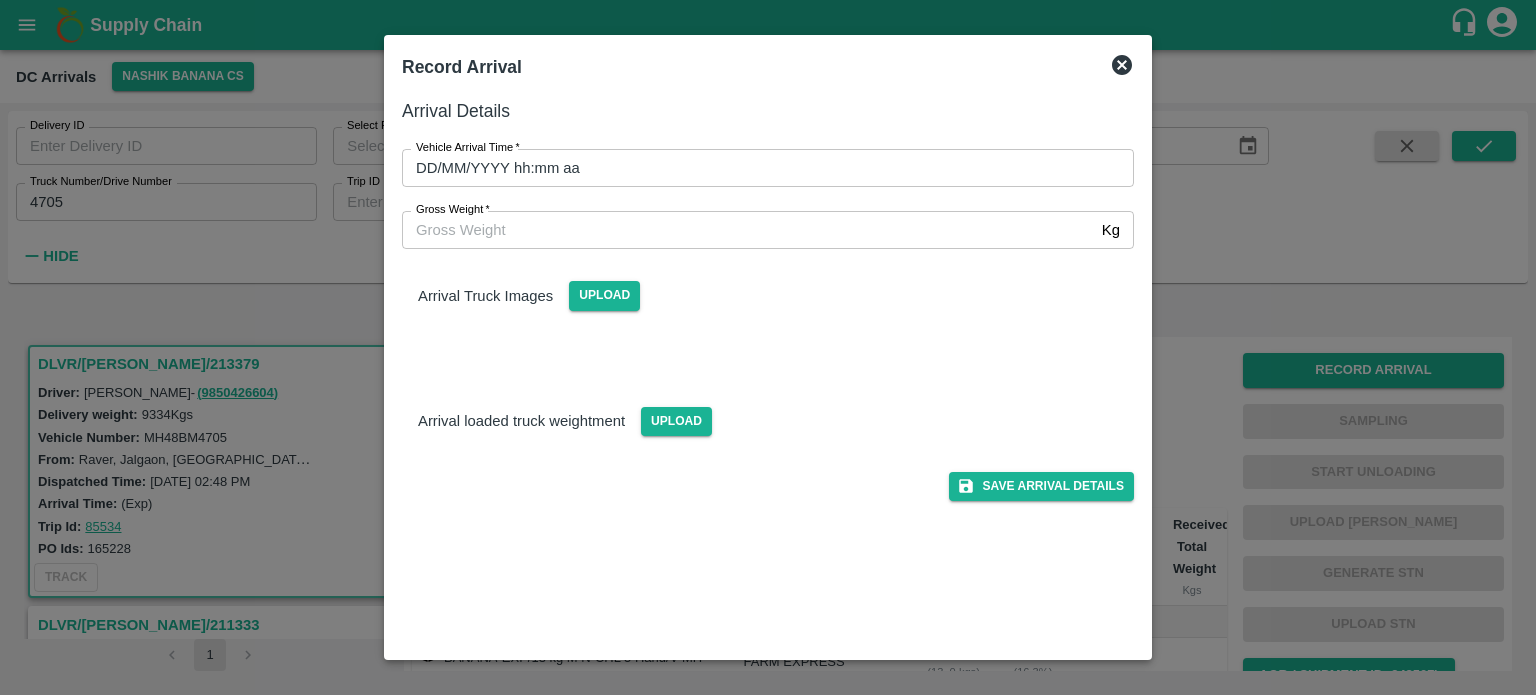 click on "DD/MM/YYYY hh:mm aa" at bounding box center (761, 168) 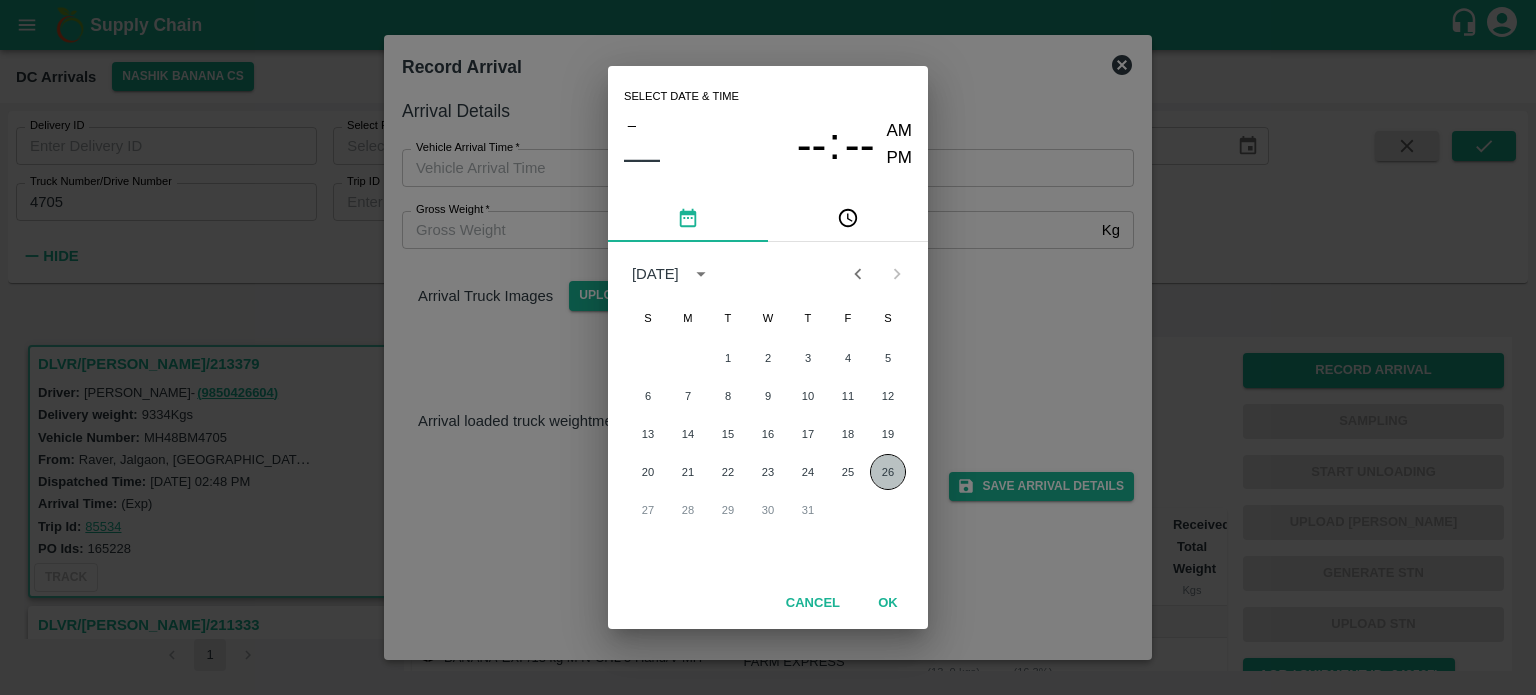 click on "26" at bounding box center [888, 472] 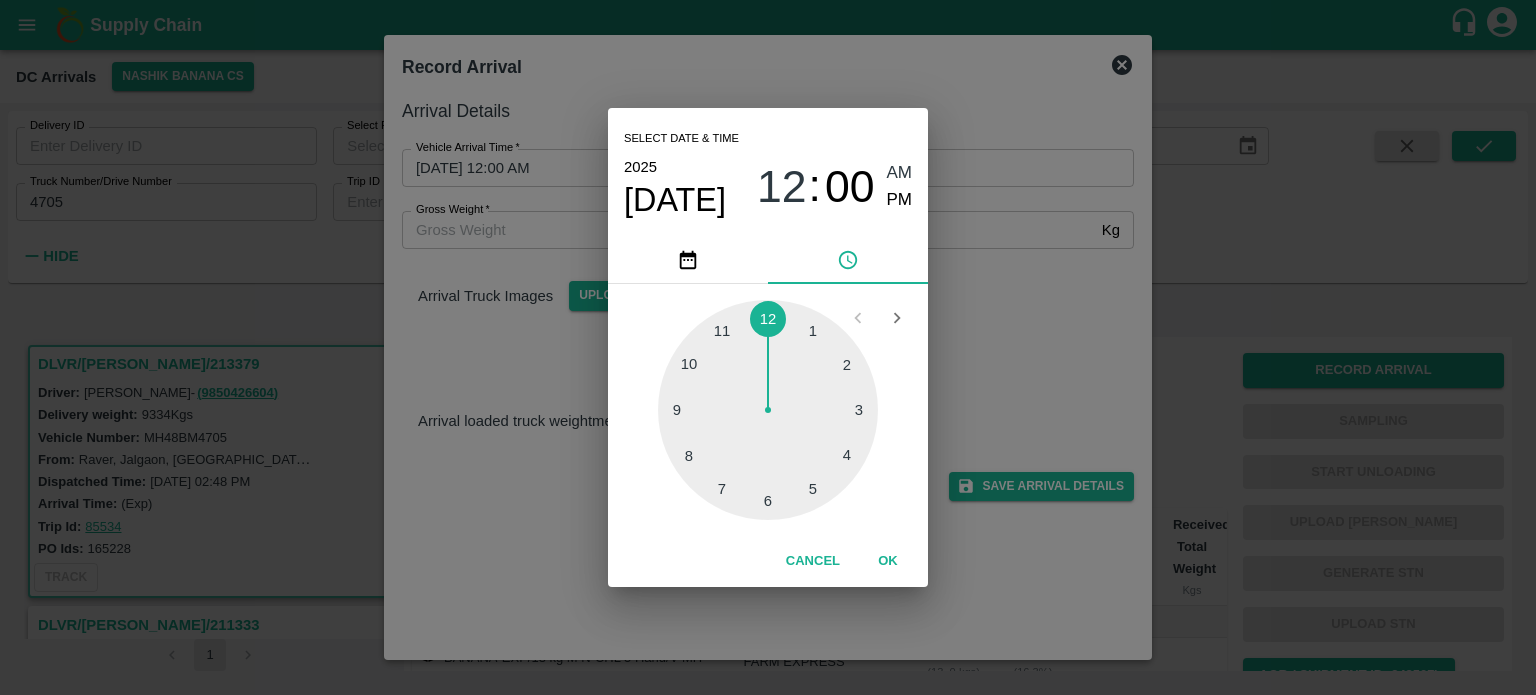 click at bounding box center (768, 410) 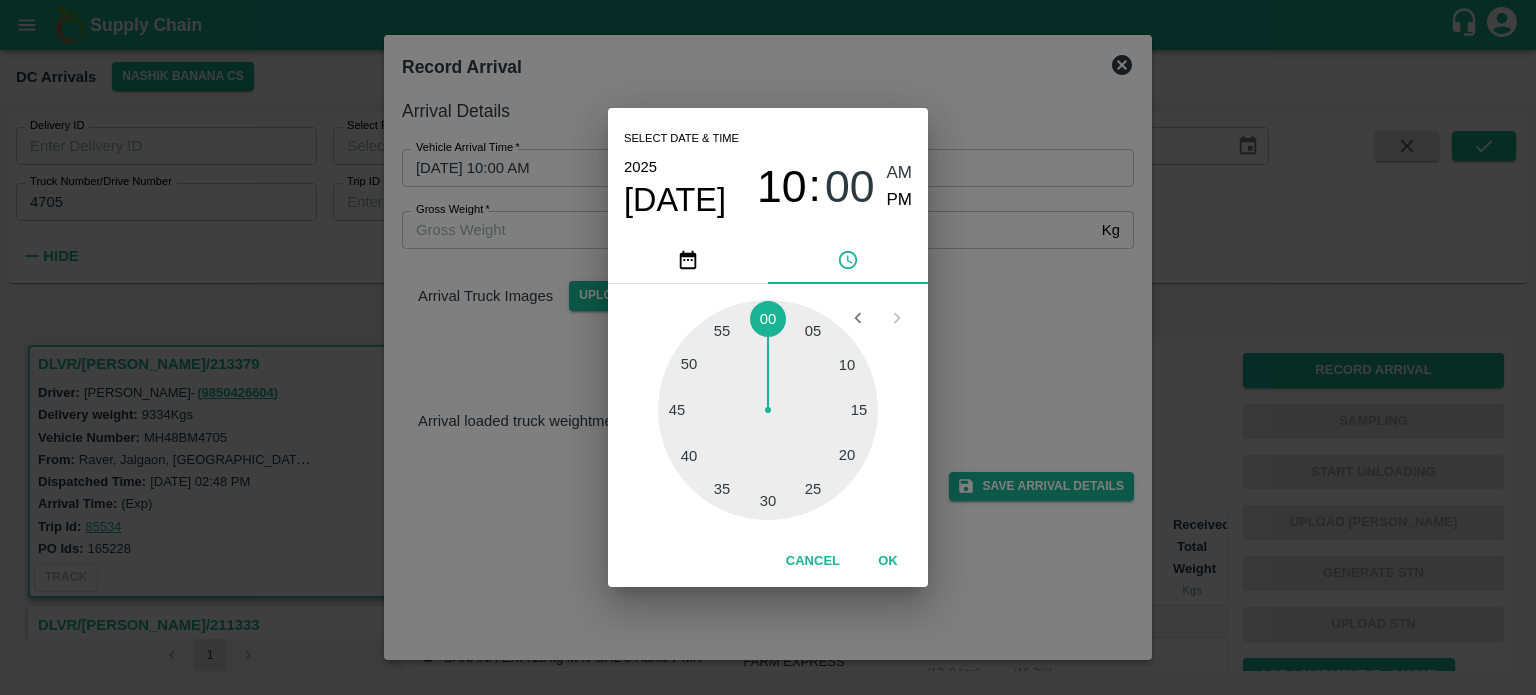 click at bounding box center [768, 410] 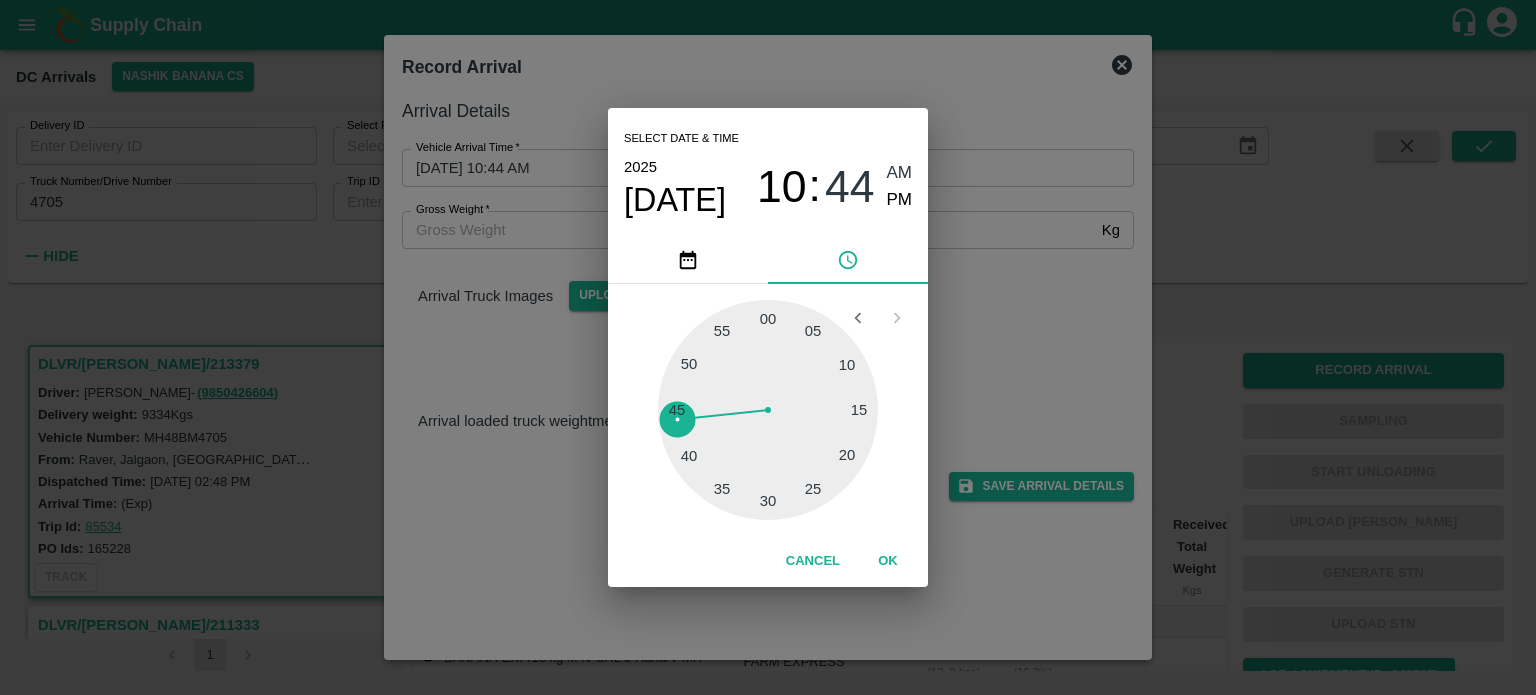 click on "Select date & time [DATE] 10 : 44 AM PM 05 10 15 20 25 30 35 40 45 50 55 00 Cancel OK" at bounding box center [768, 347] 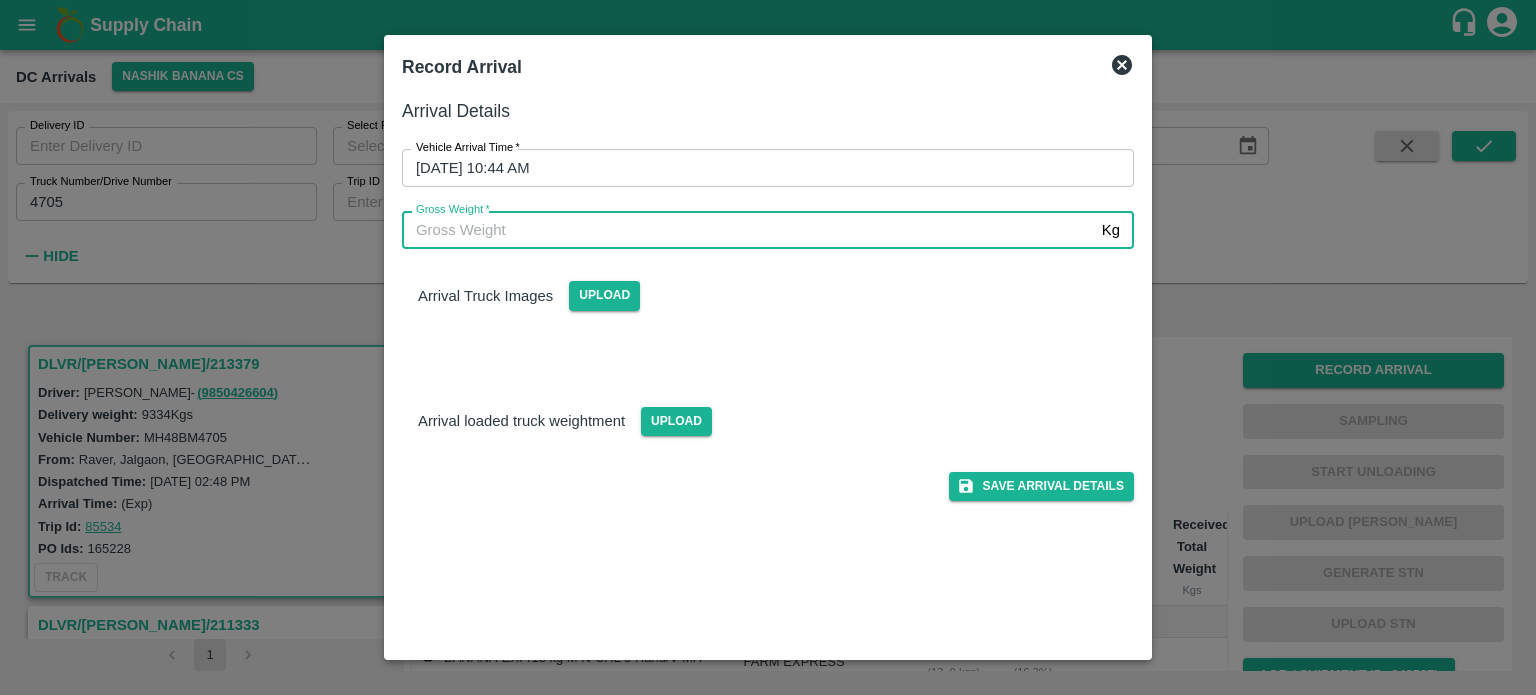click on "Gross Weight   *" at bounding box center (748, 230) 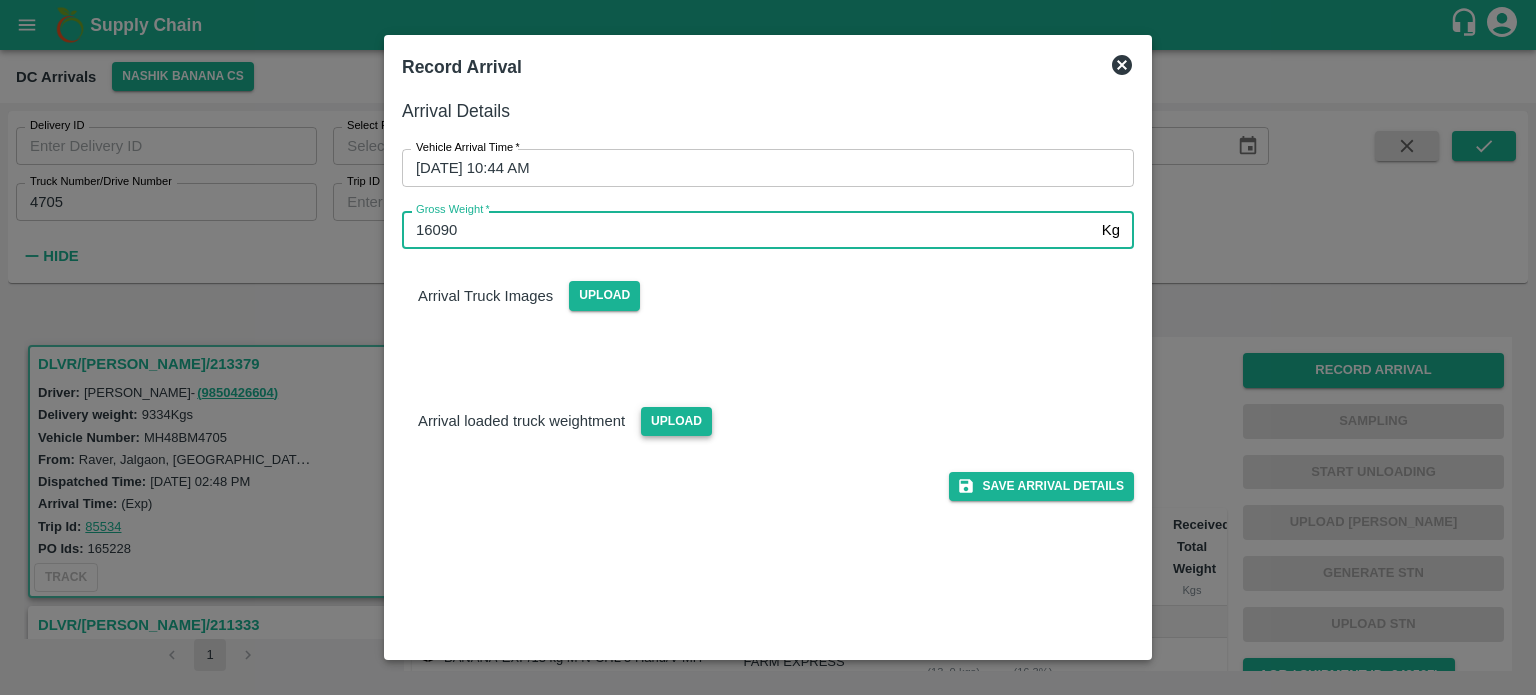 type on "16090" 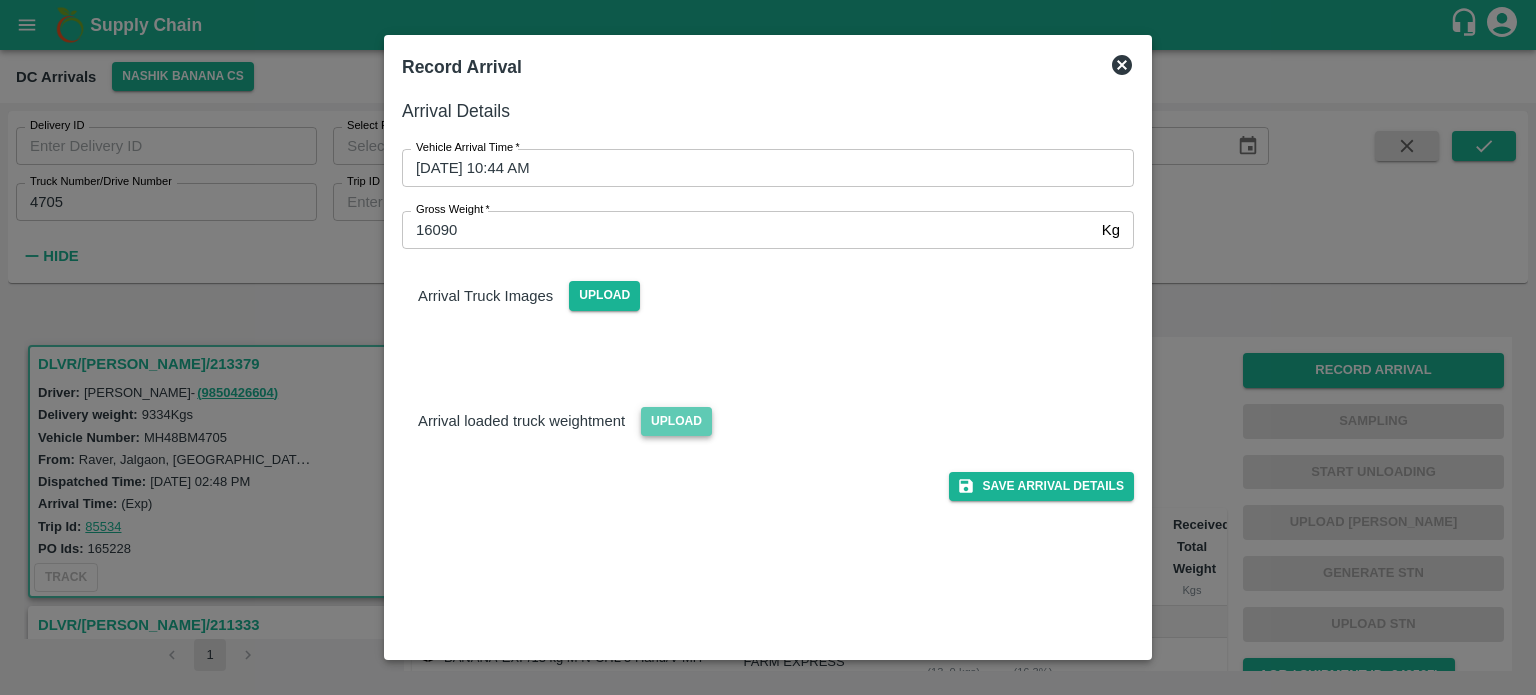 click on "Upload" at bounding box center [676, 421] 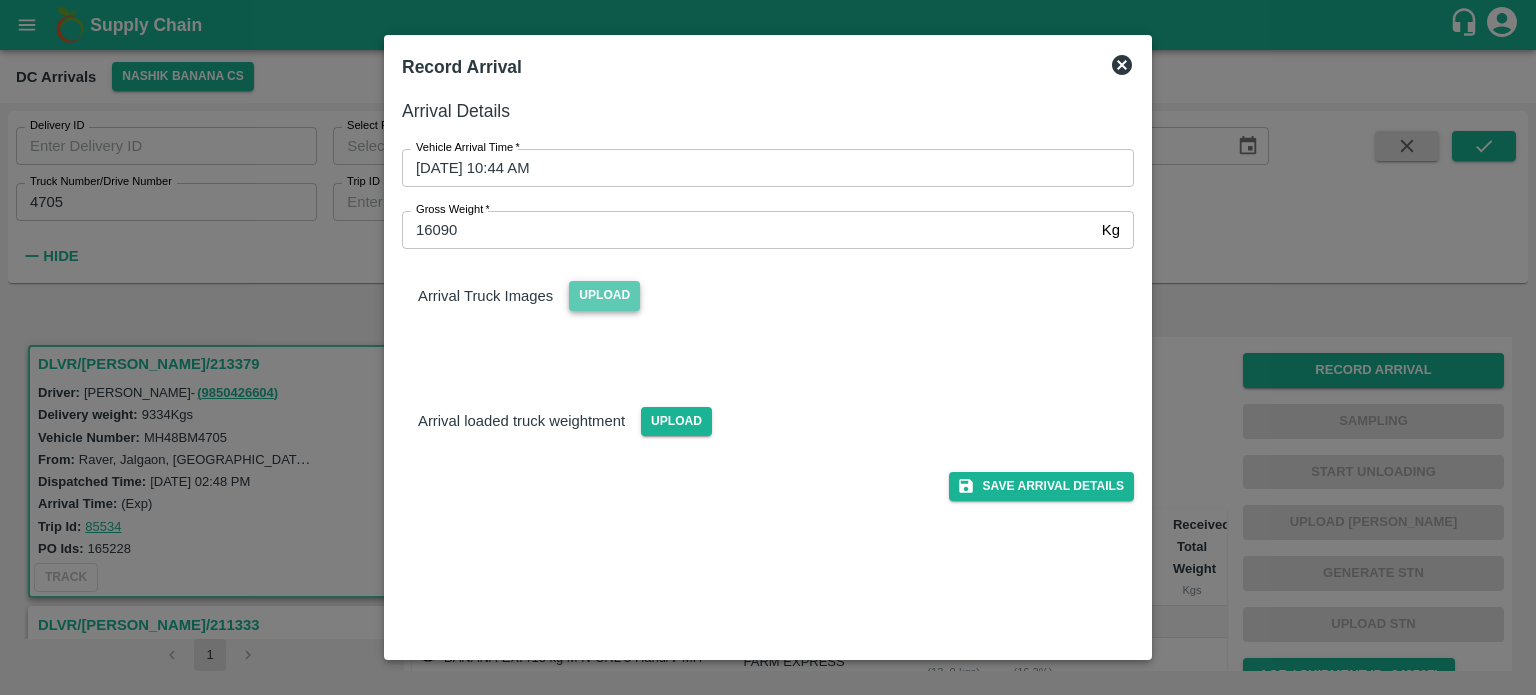 click on "Upload" at bounding box center (604, 295) 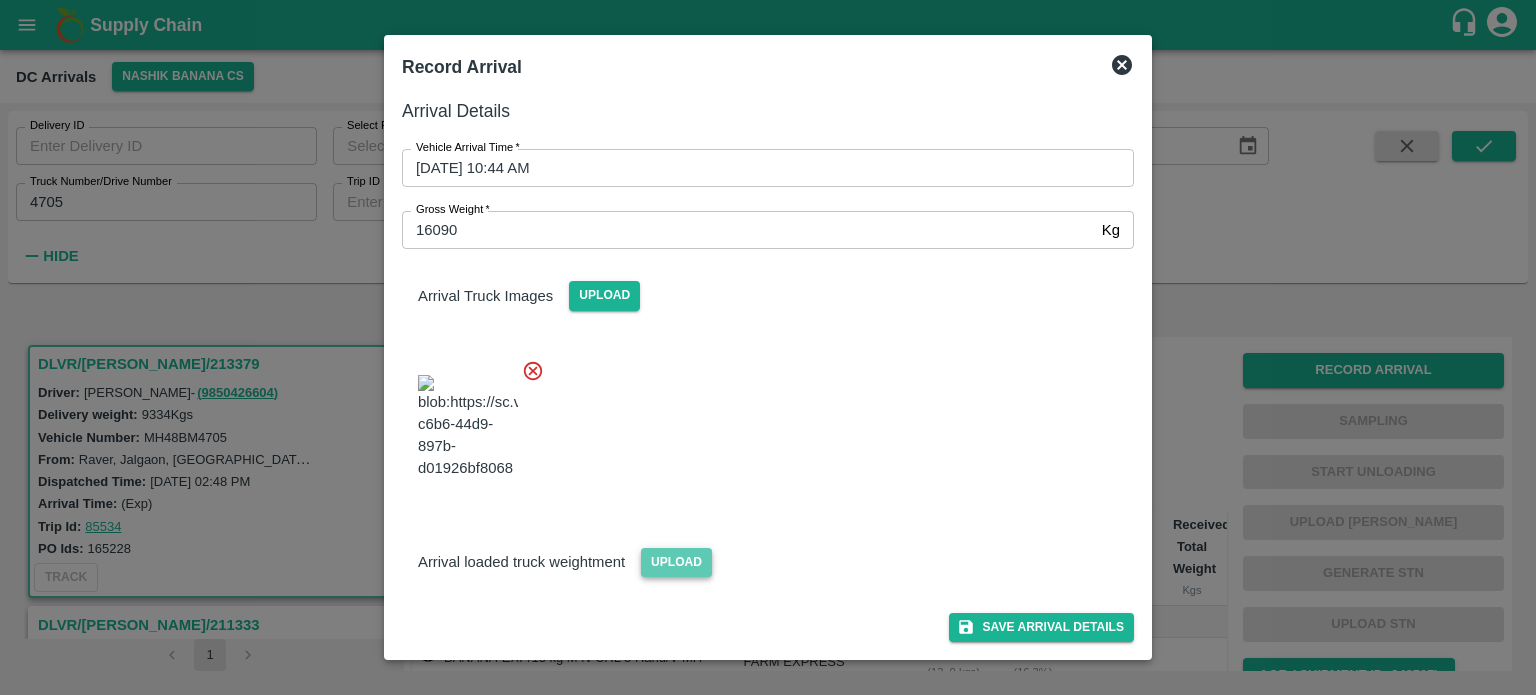 click on "Upload" at bounding box center (676, 562) 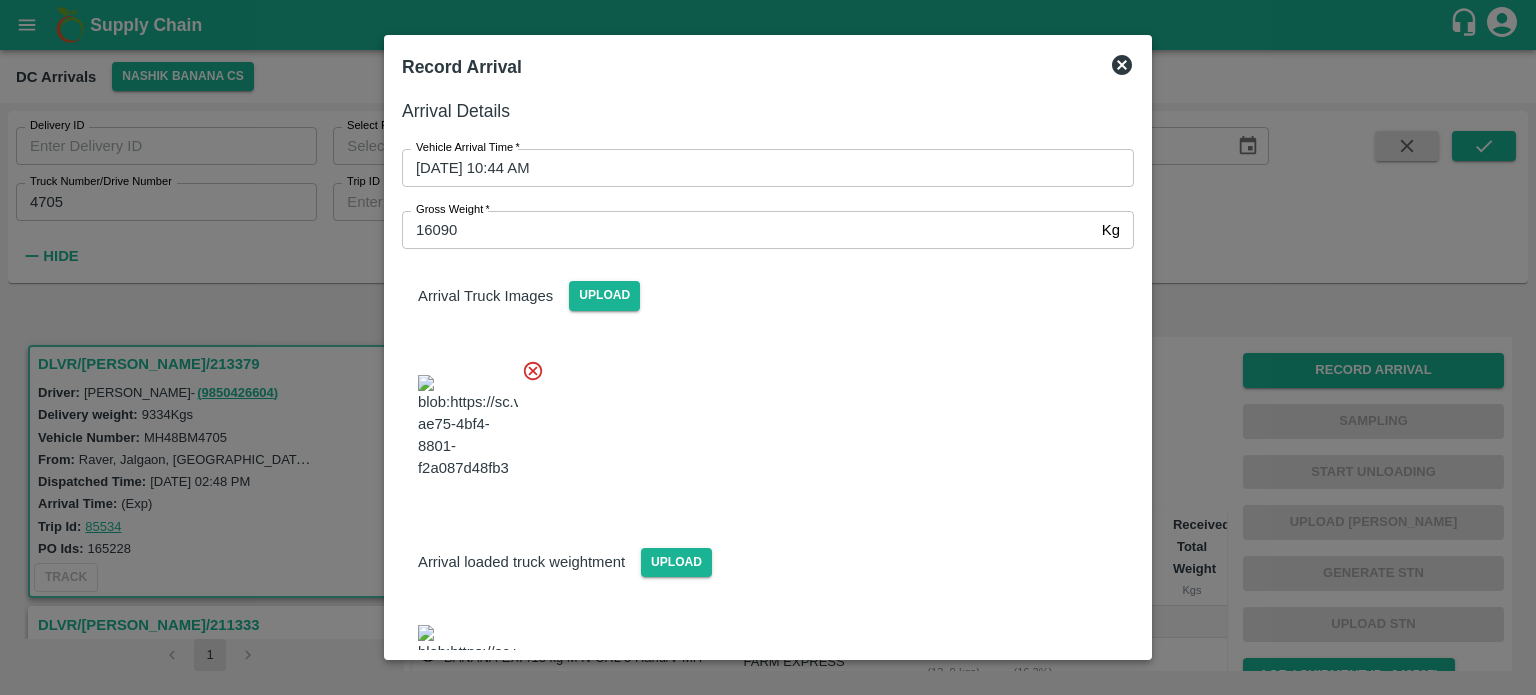 click at bounding box center (760, 421) 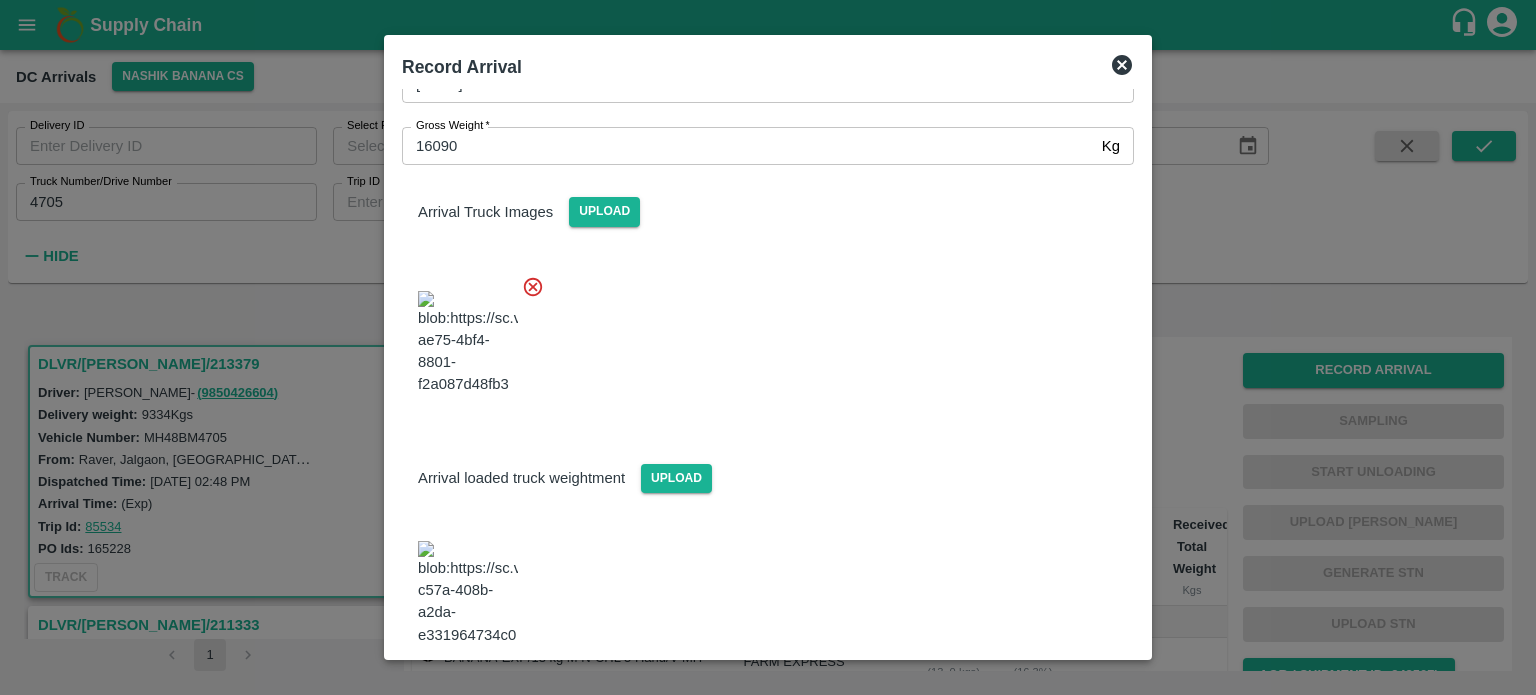 click on "Save Arrival Details" at bounding box center [1041, 700] 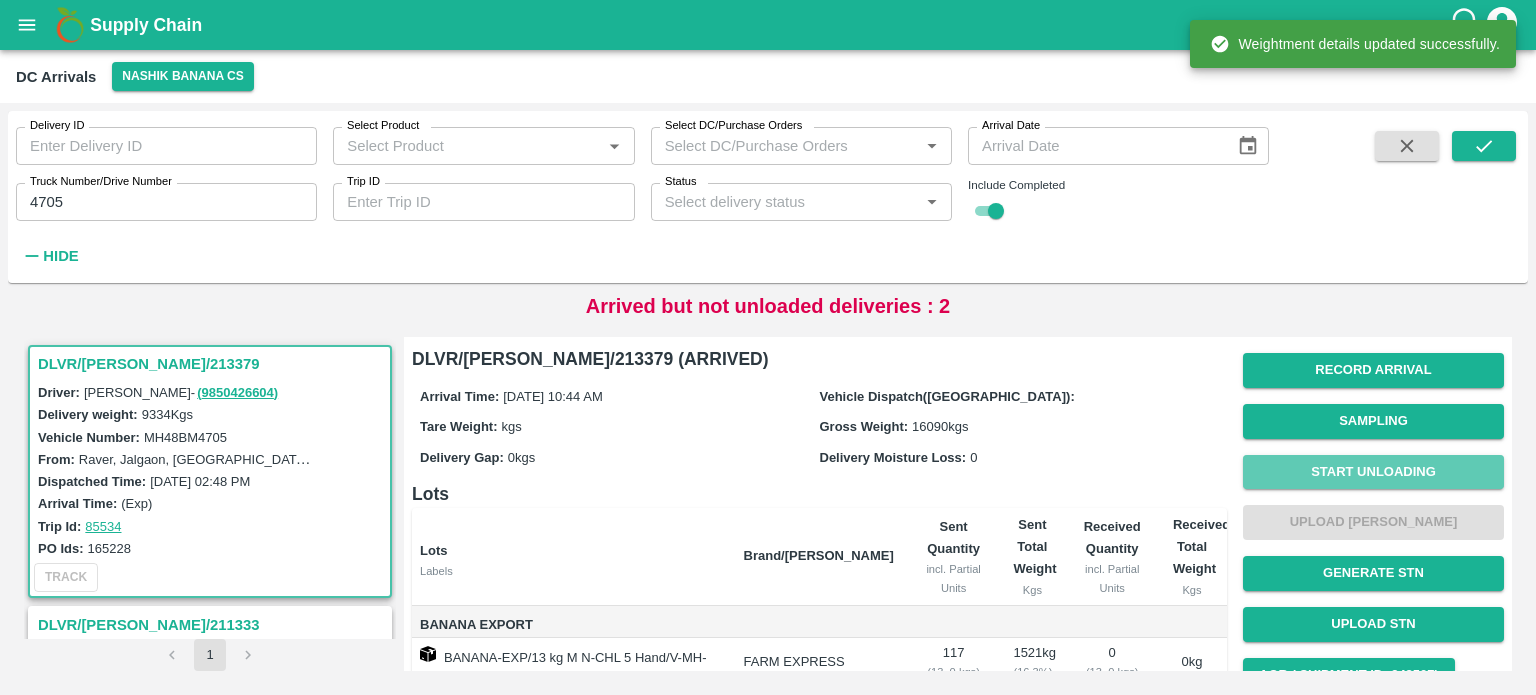 click on "Start Unloading" at bounding box center (1373, 472) 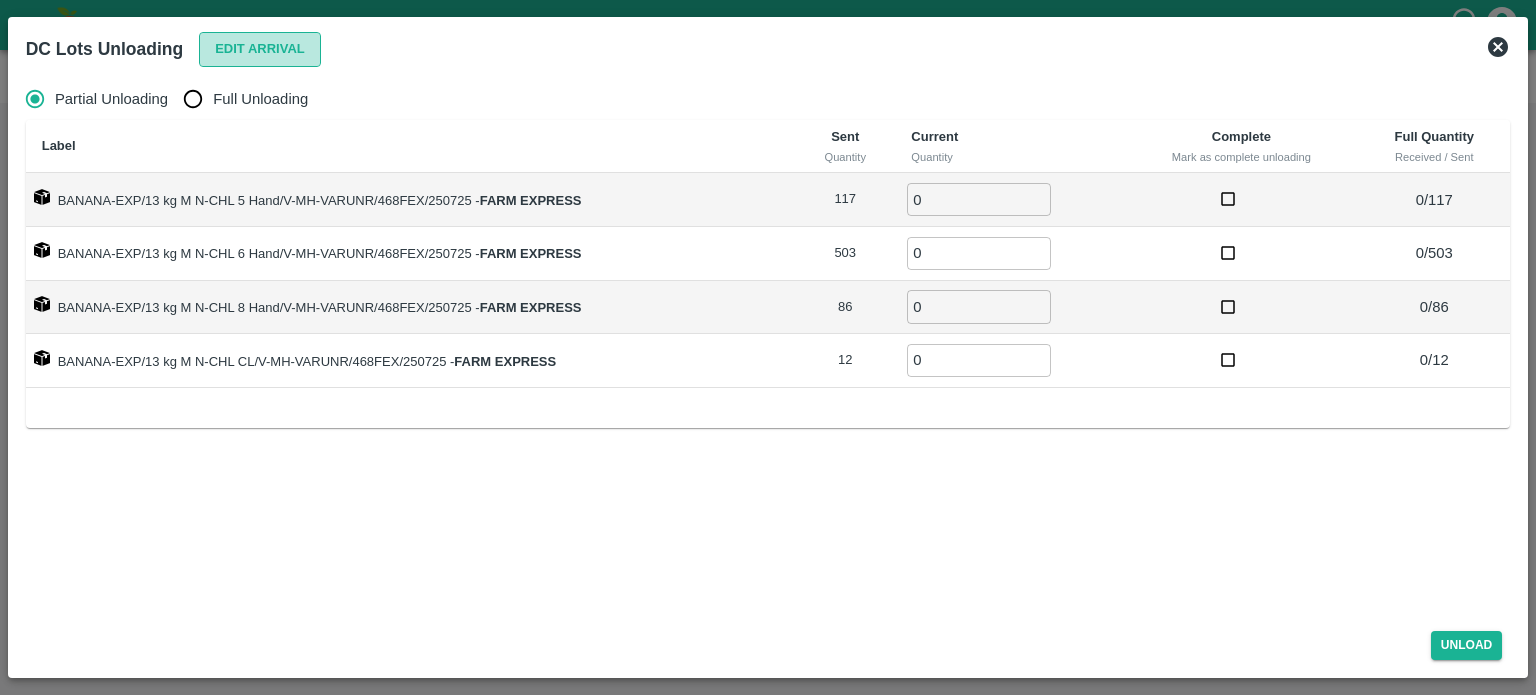 click on "Edit Arrival" at bounding box center [260, 49] 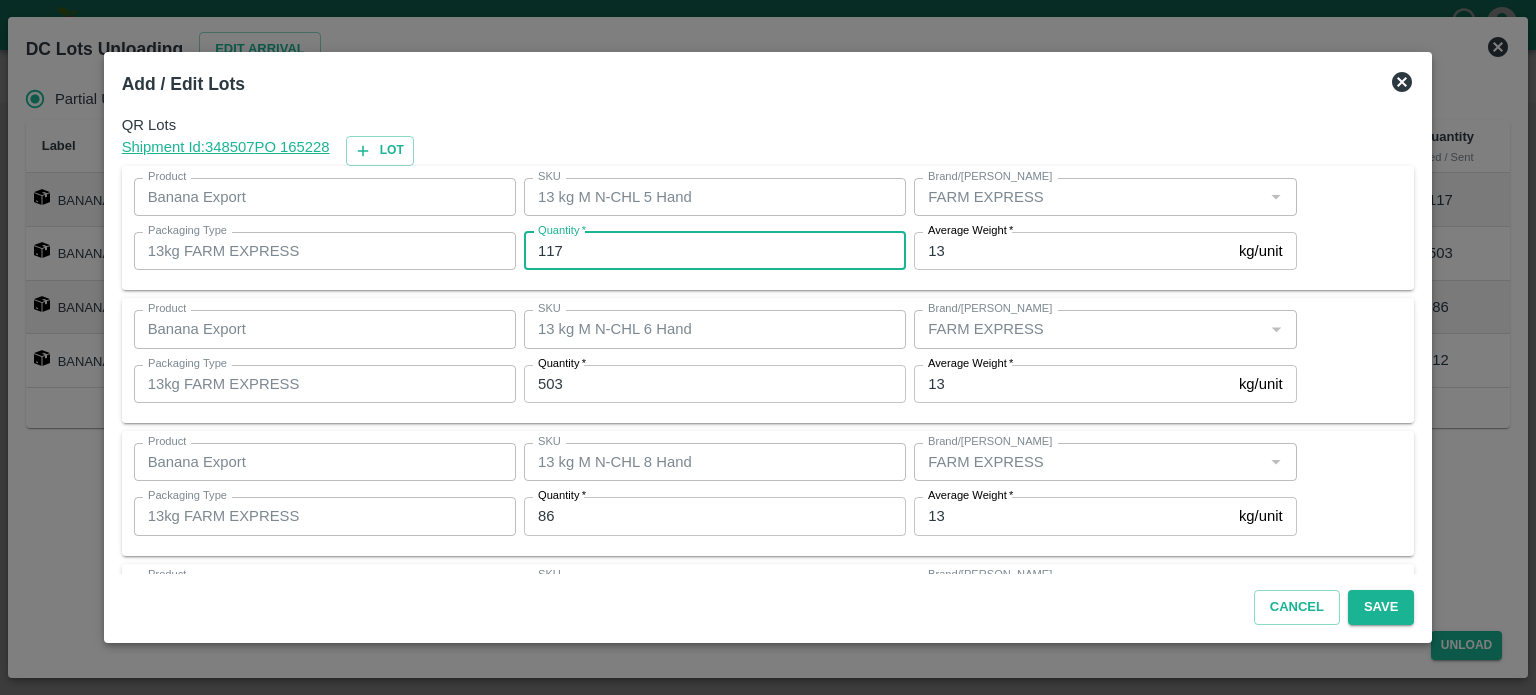 click on "117" at bounding box center [715, 251] 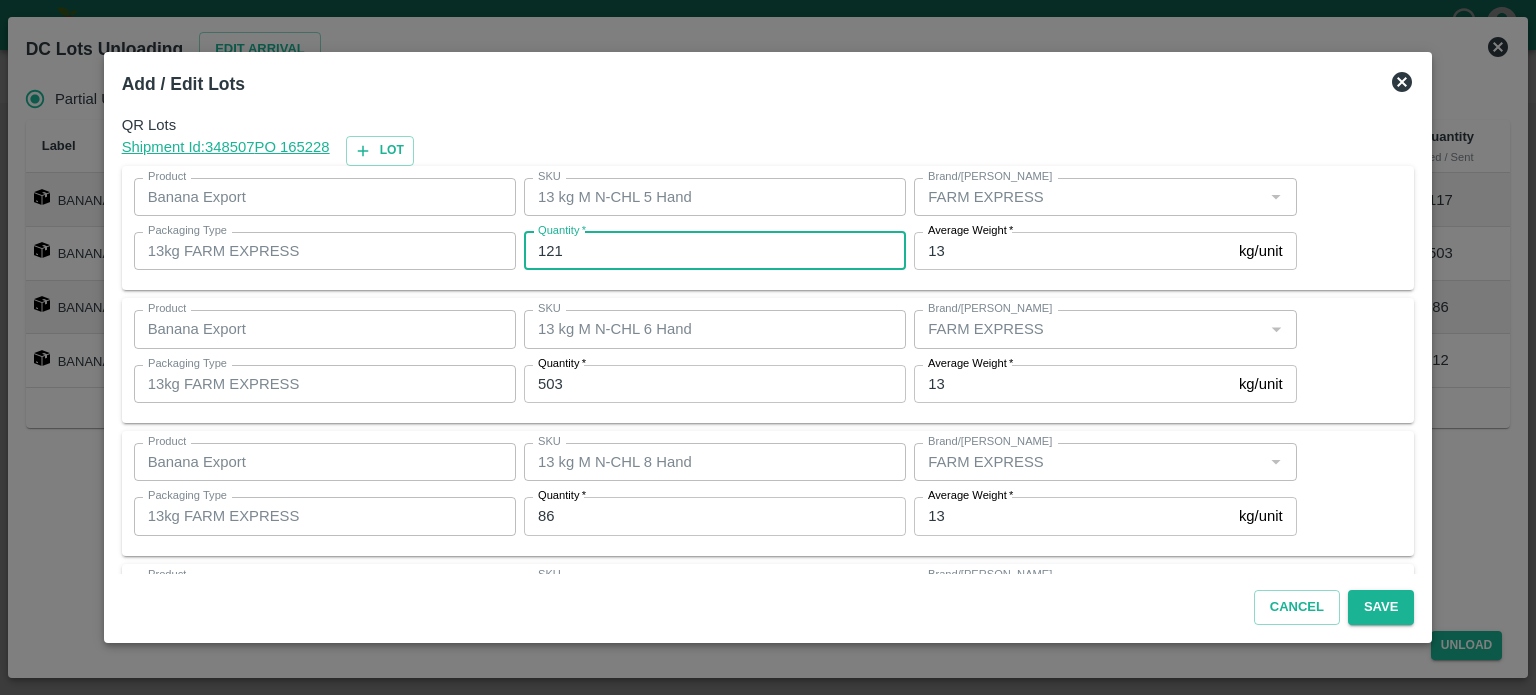 type on "121" 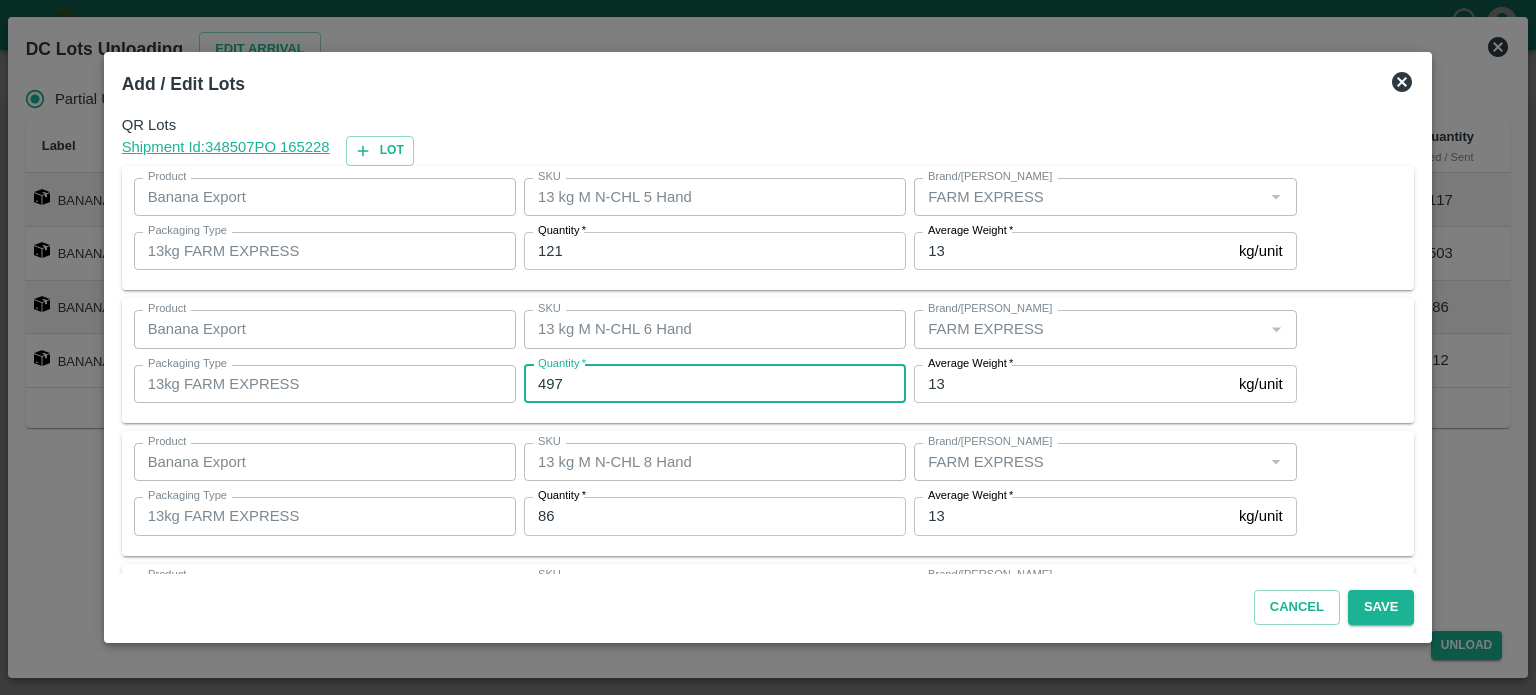 type on "497" 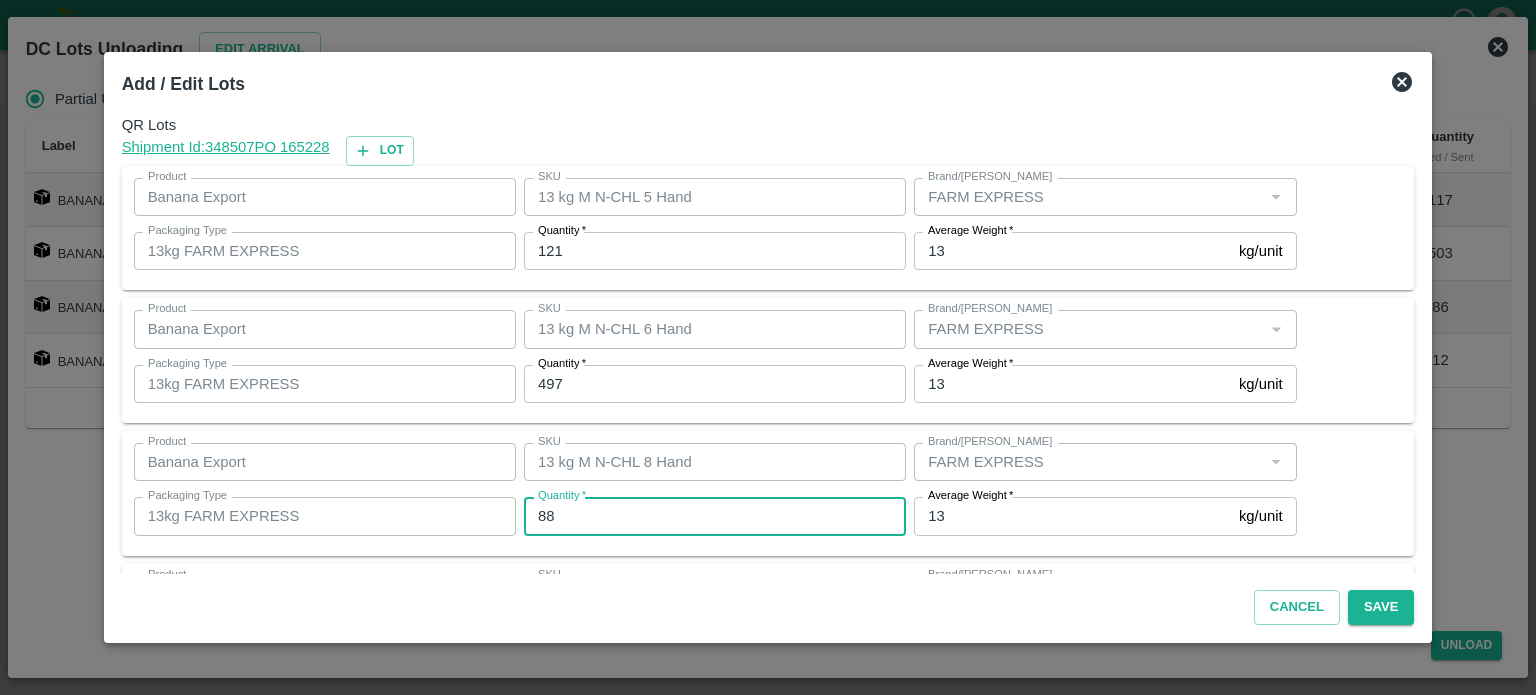 type on "88" 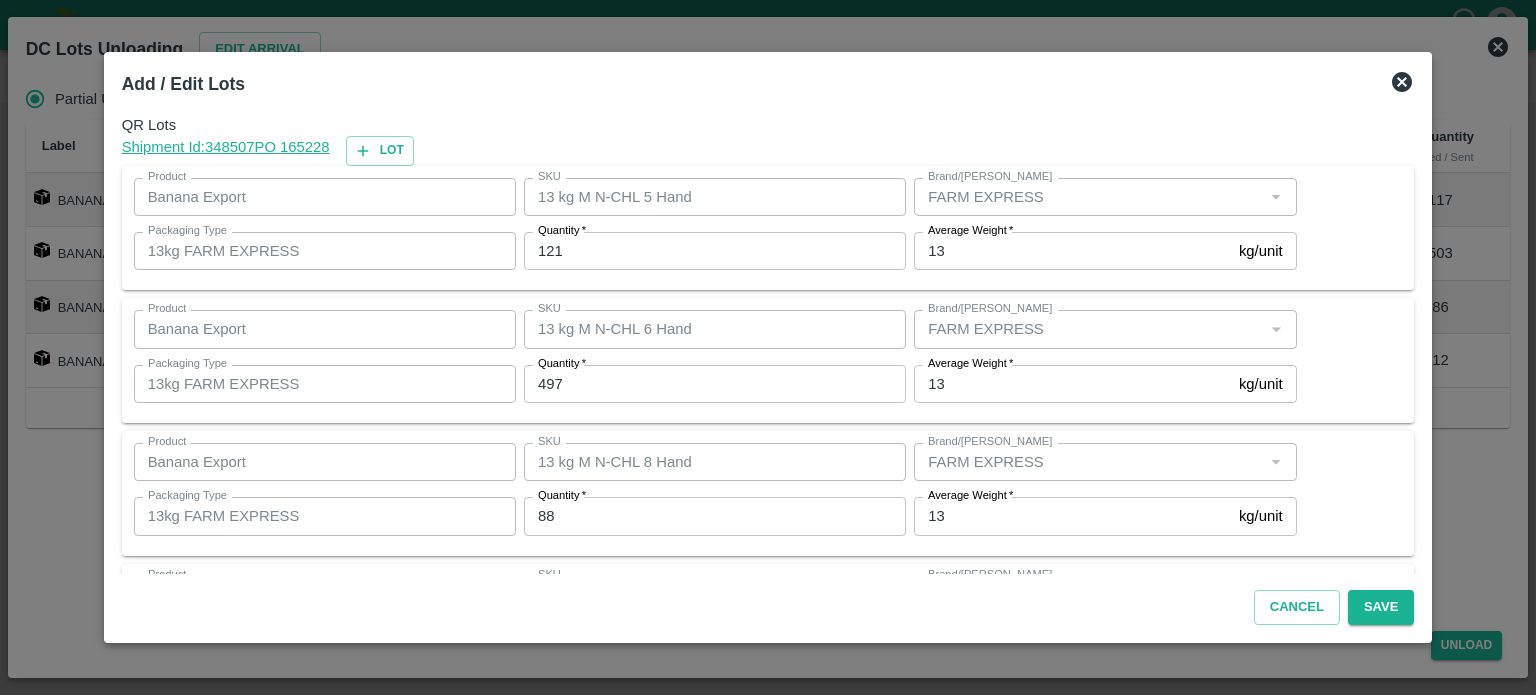 scroll, scrollTop: 129, scrollLeft: 0, axis: vertical 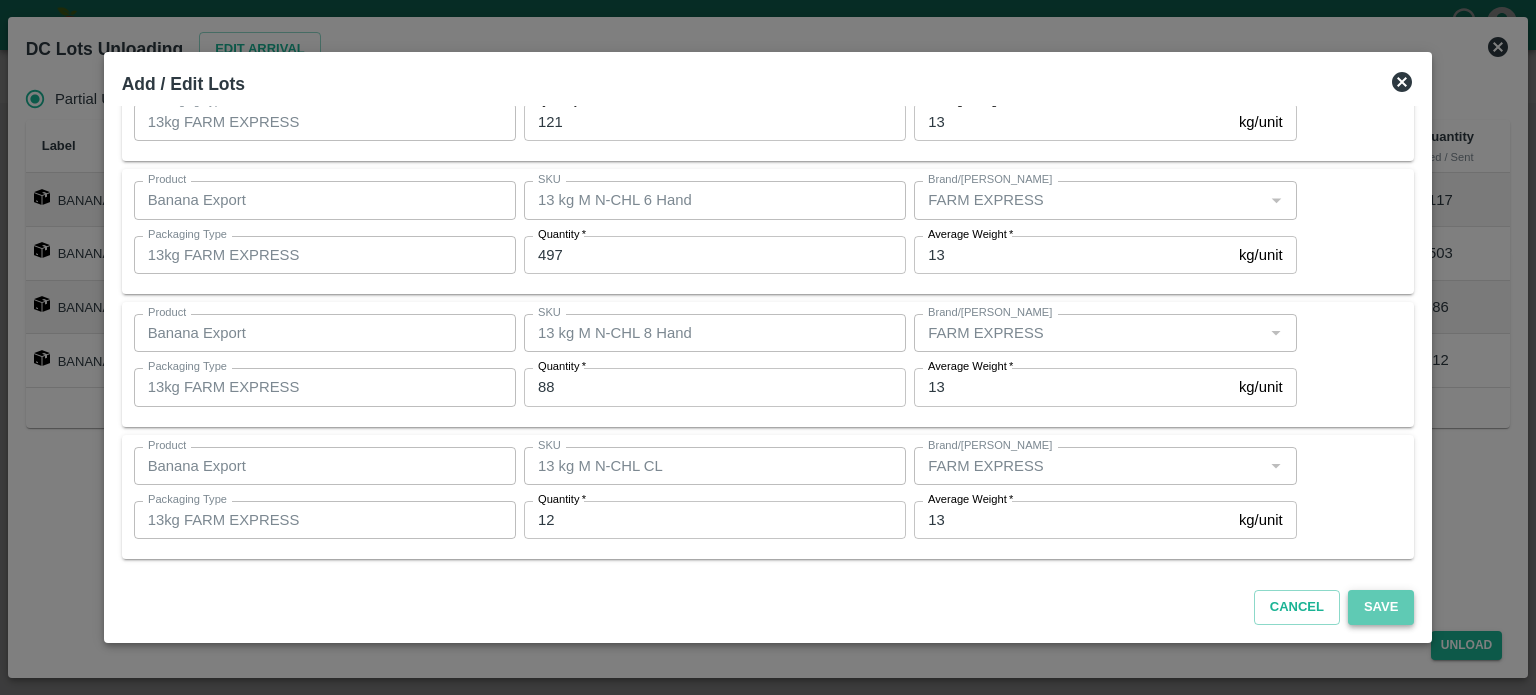 click on "Save" at bounding box center [1381, 607] 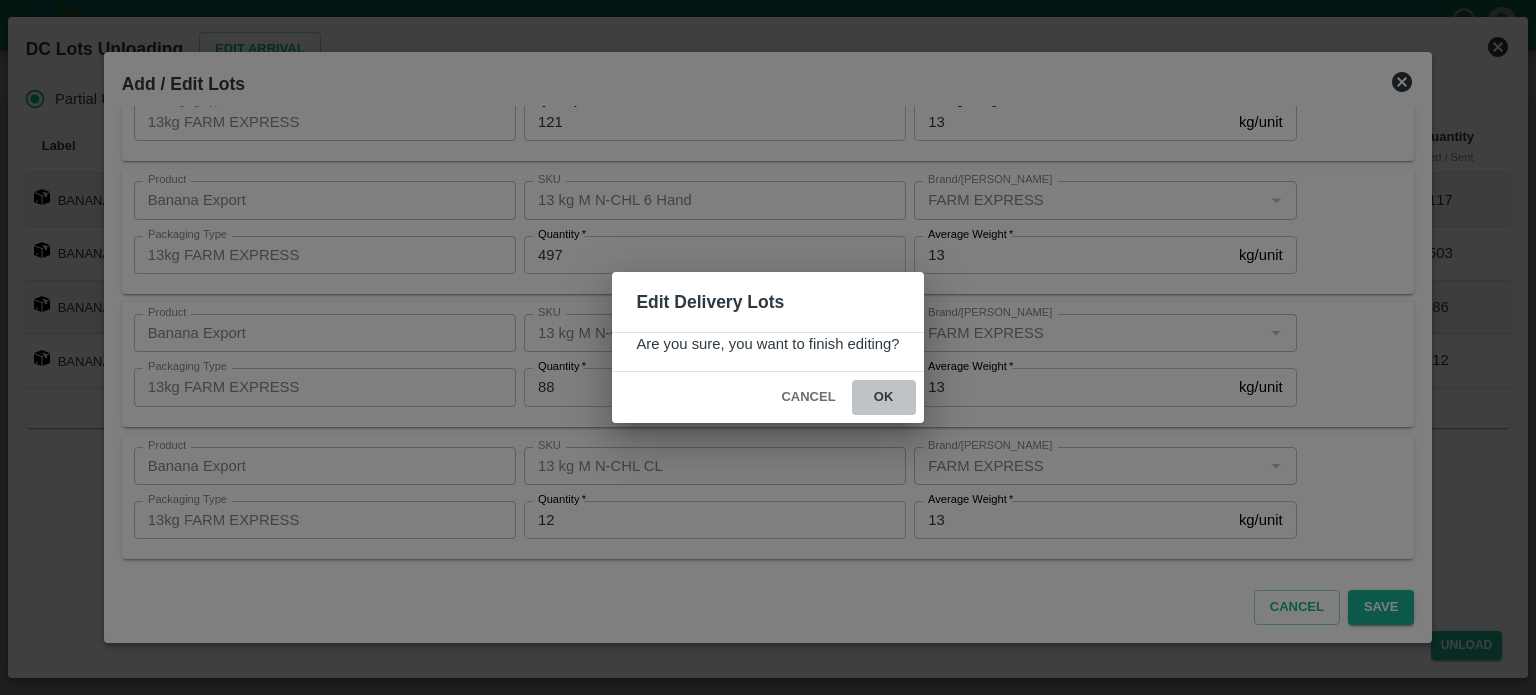 click on "ok" at bounding box center [884, 397] 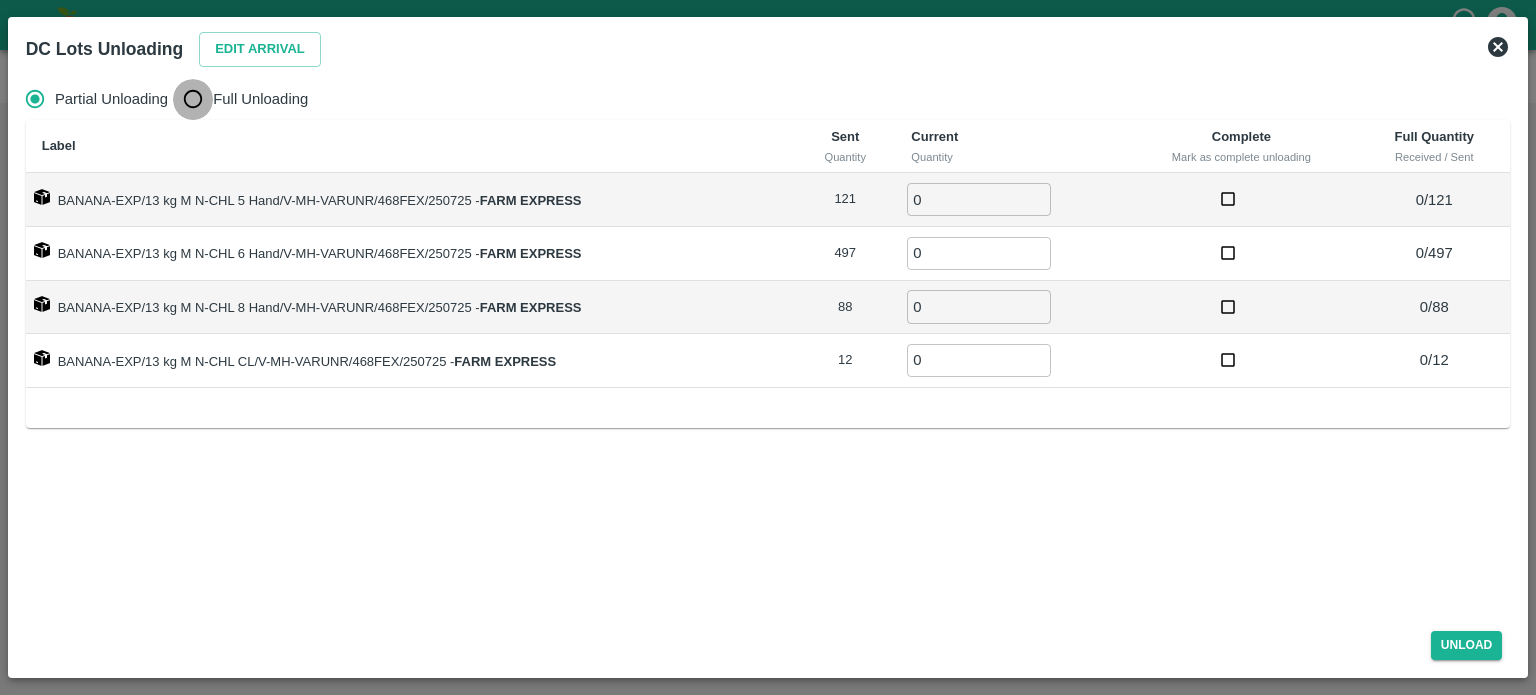 click on "Full Unloading" at bounding box center [193, 99] 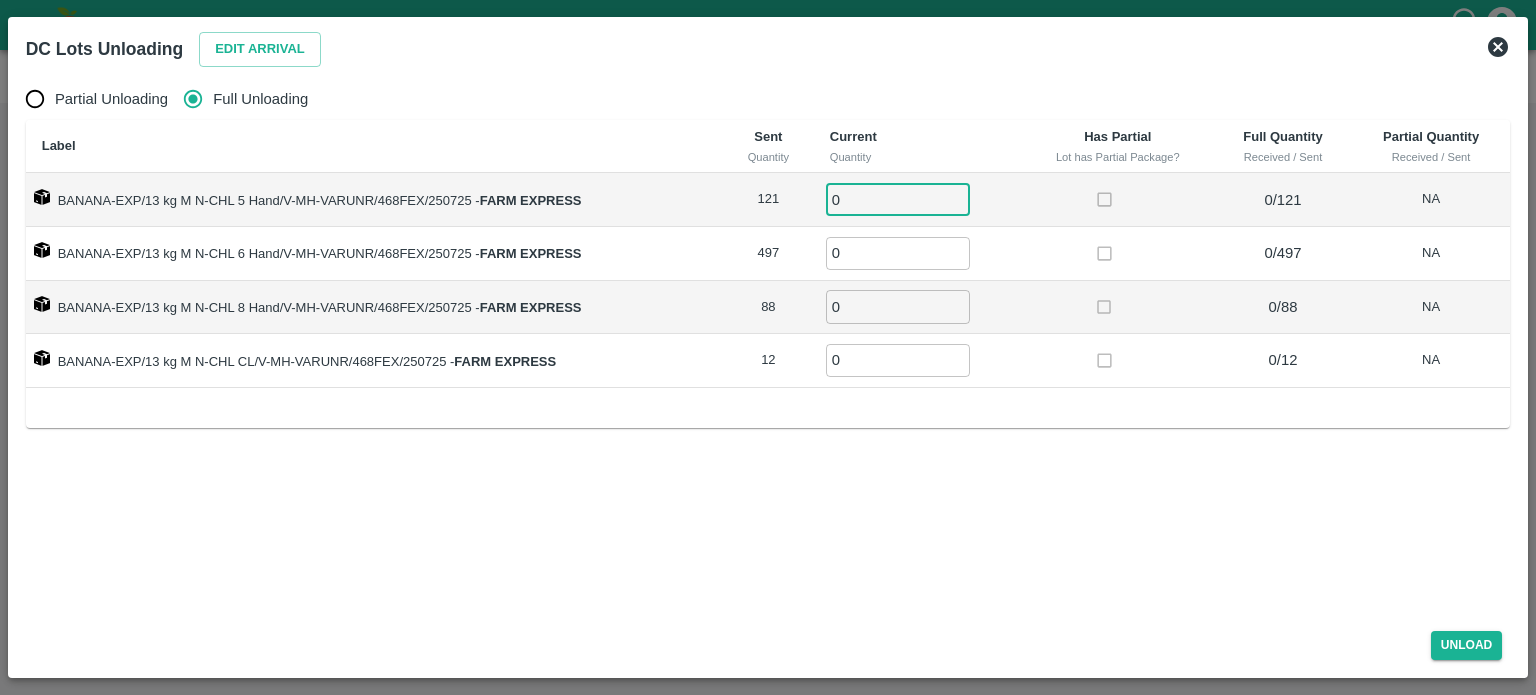 click on "0" at bounding box center [898, 199] 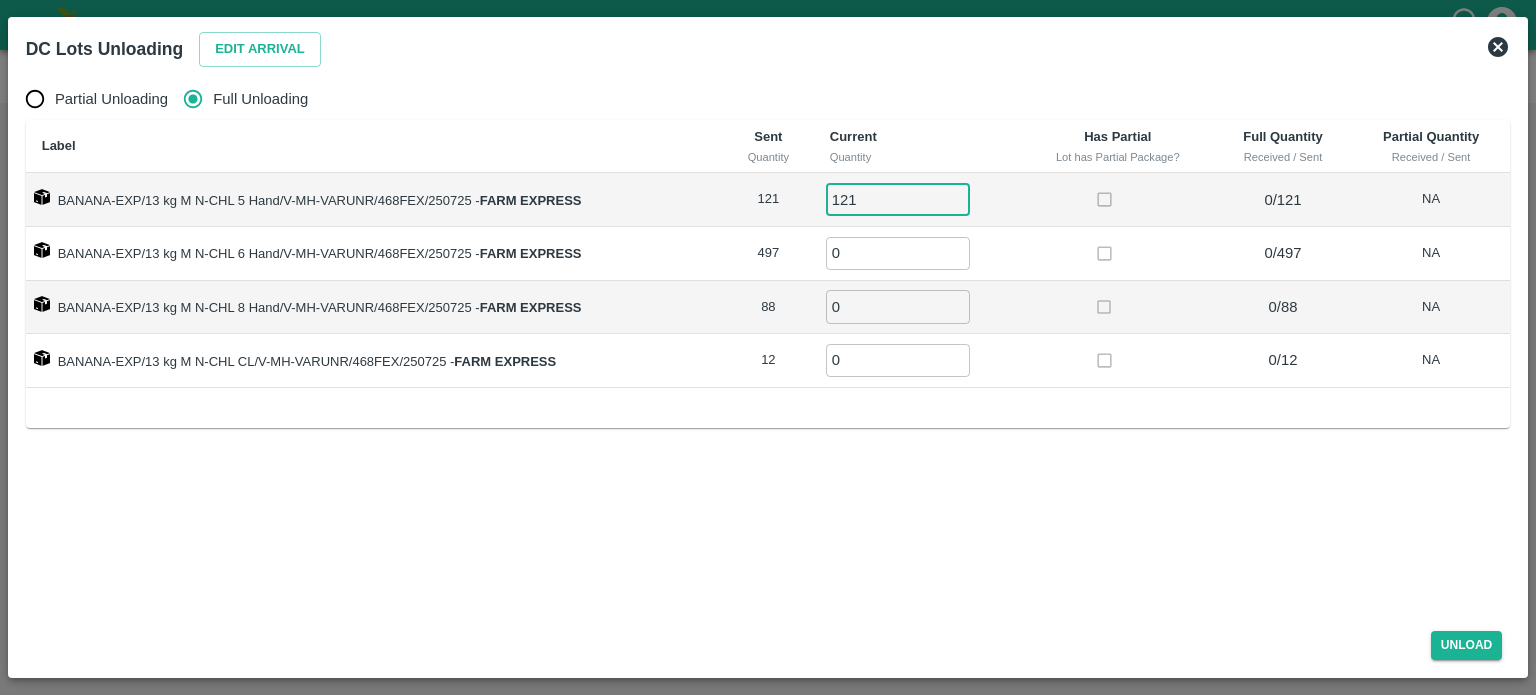 type on "121" 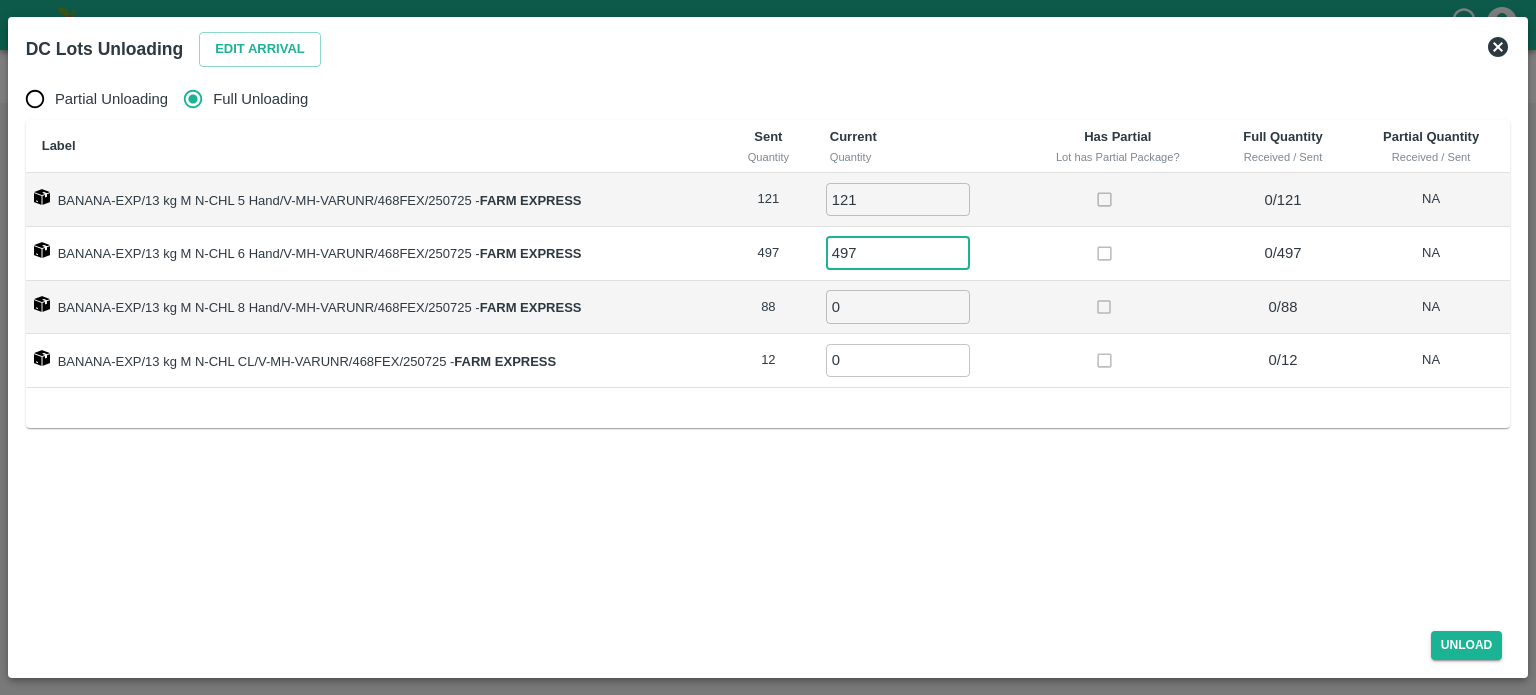 type on "497" 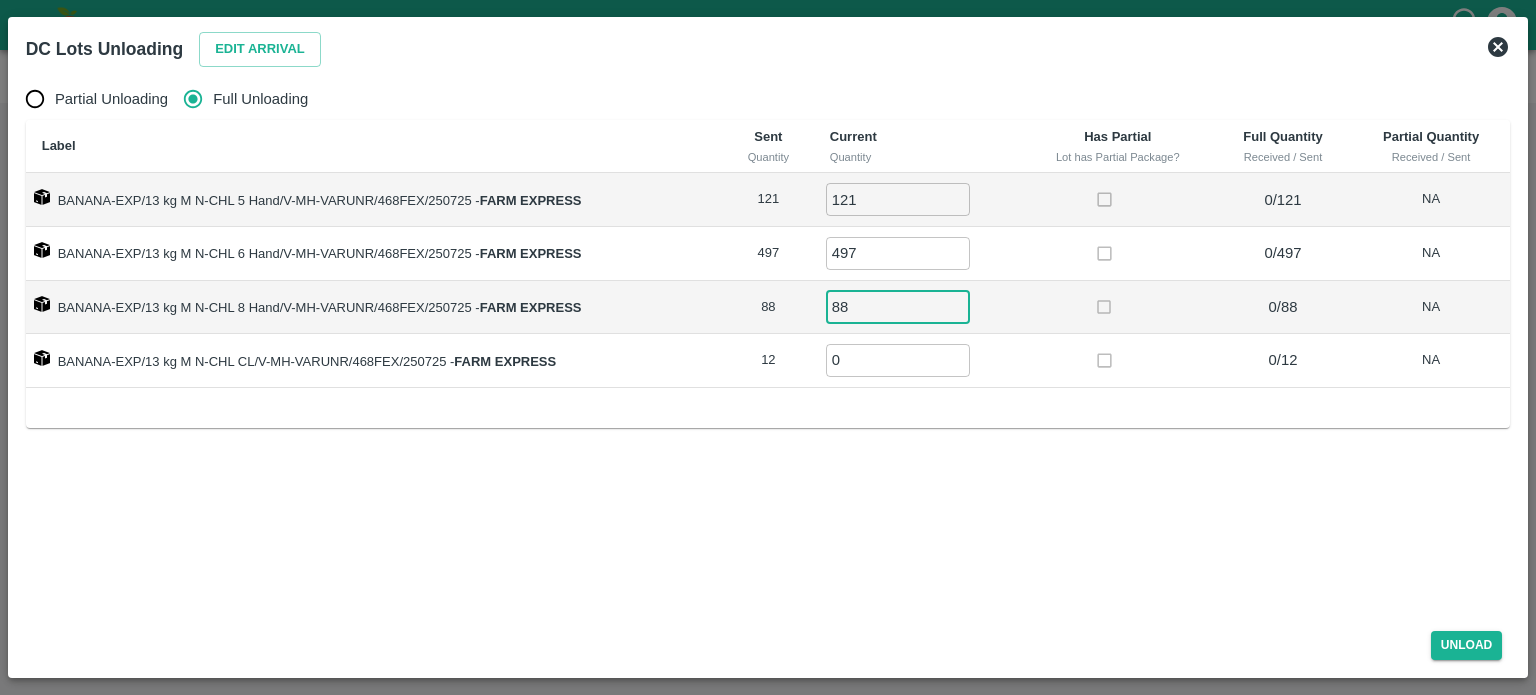 type on "88" 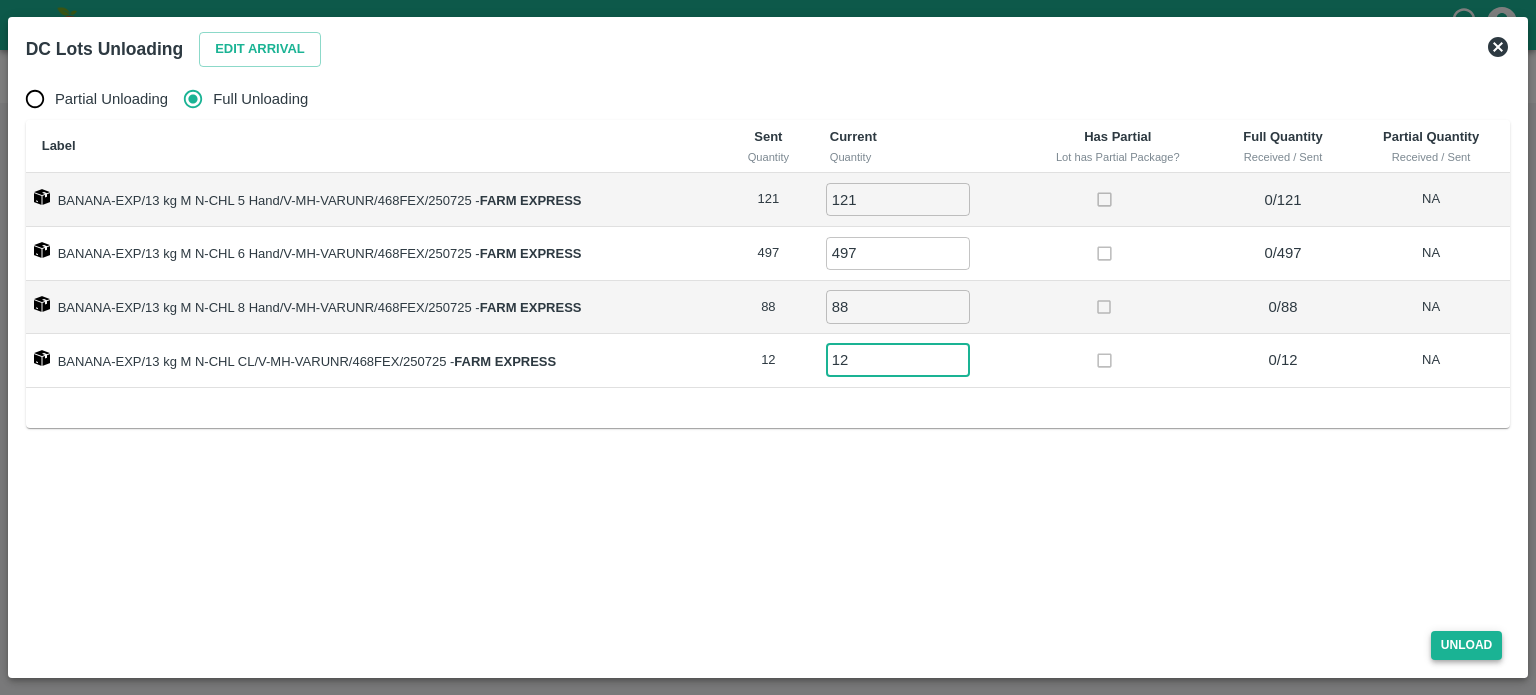 type on "12" 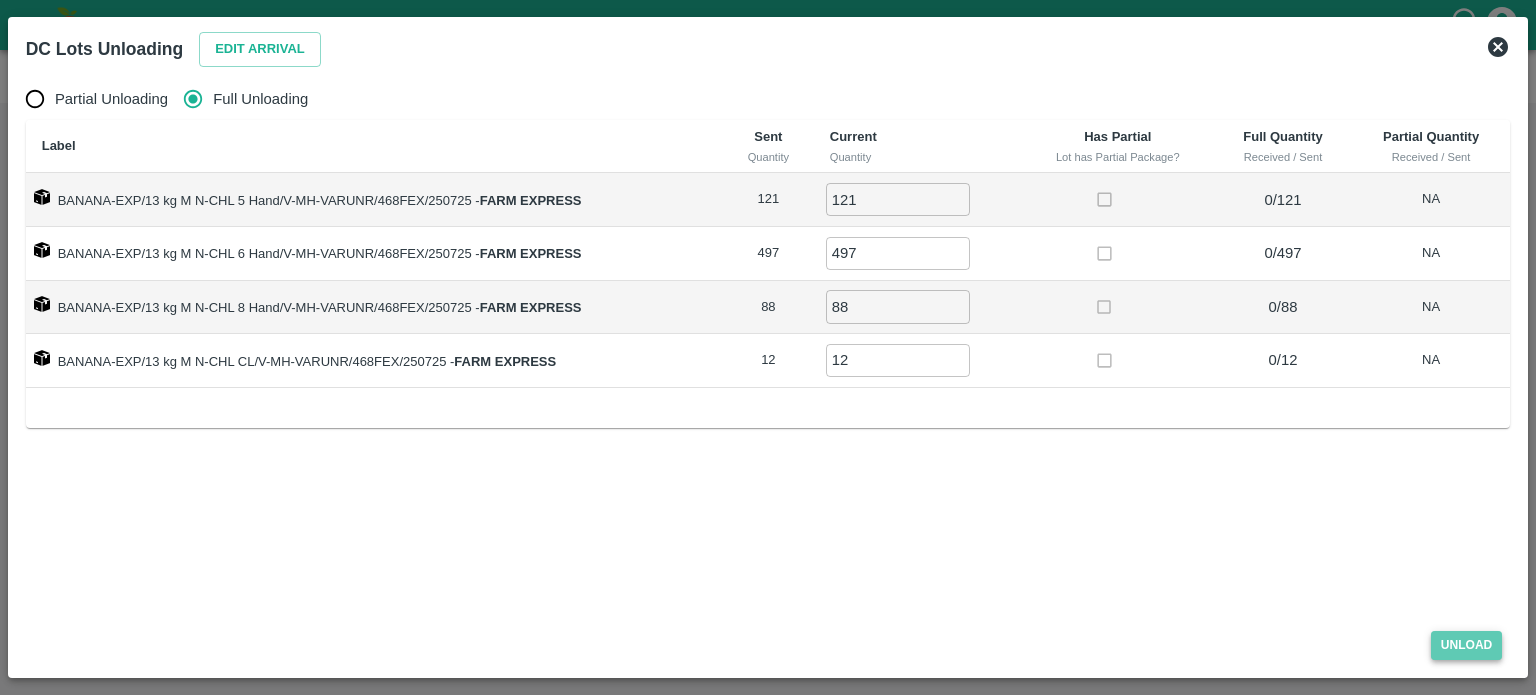click on "Unload" at bounding box center [1467, 645] 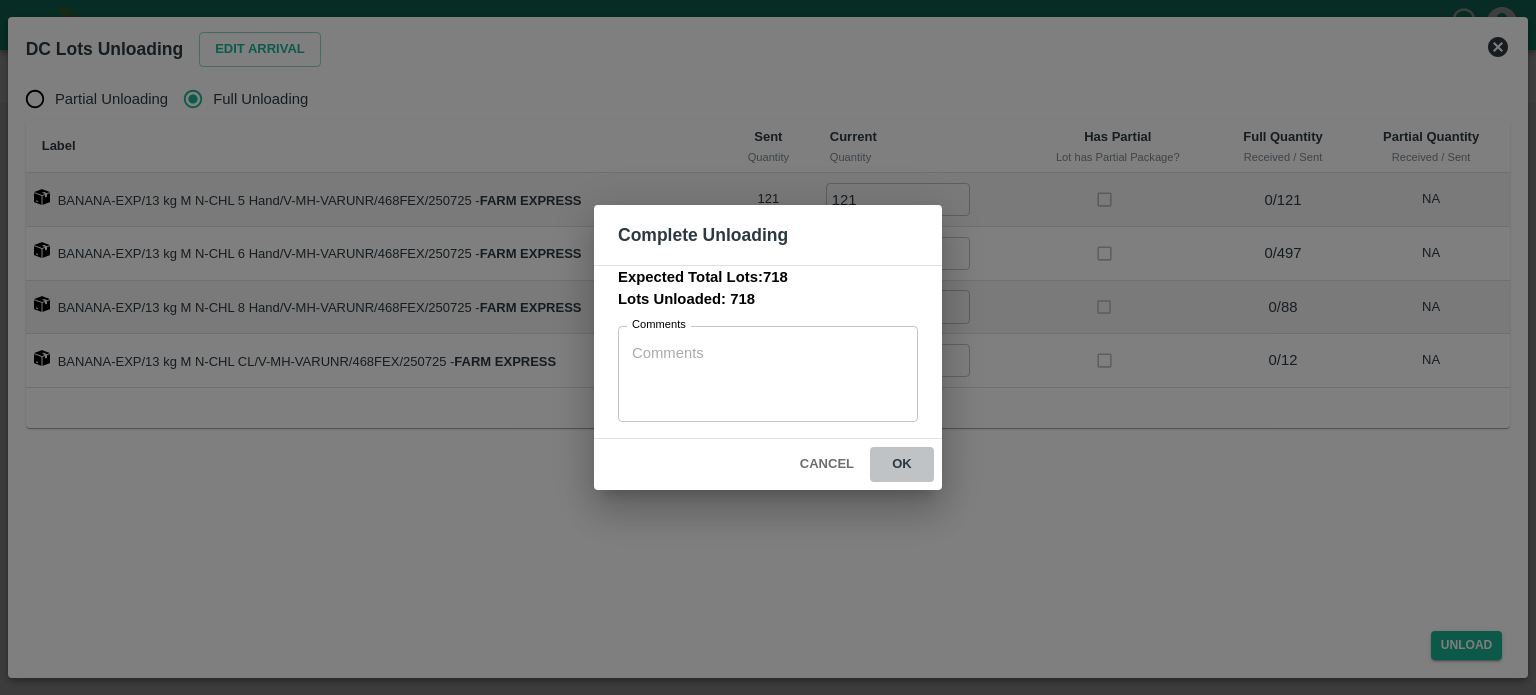 click on "ok" at bounding box center [902, 464] 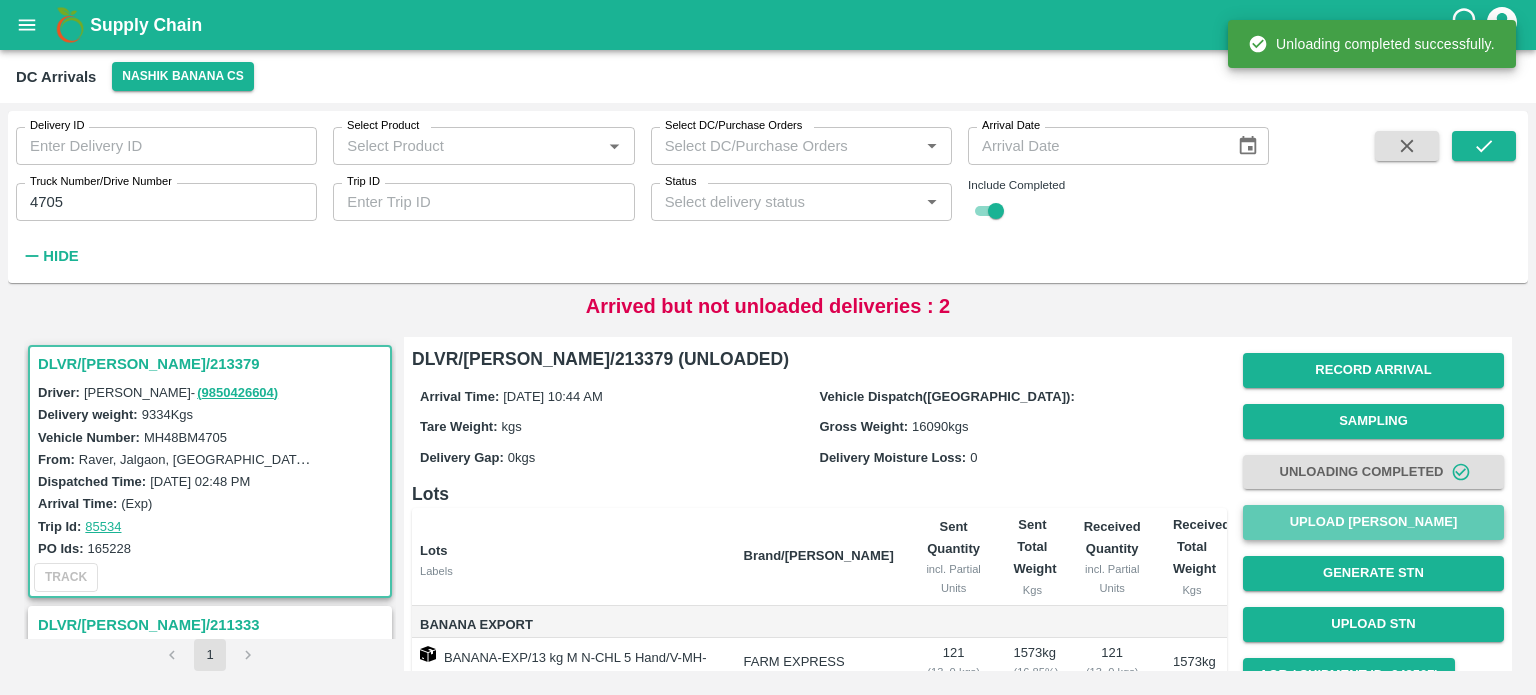 click on "Upload [PERSON_NAME]" at bounding box center [1373, 522] 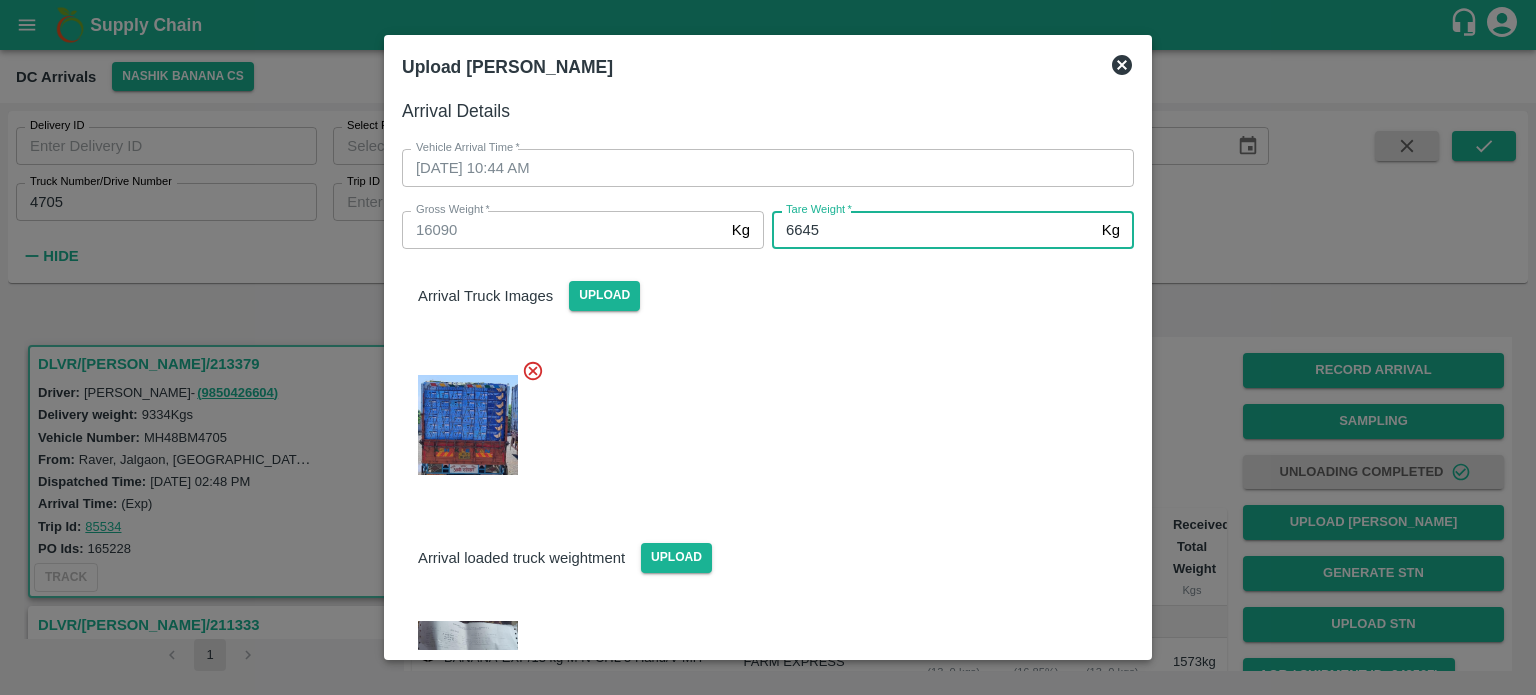 type on "6645" 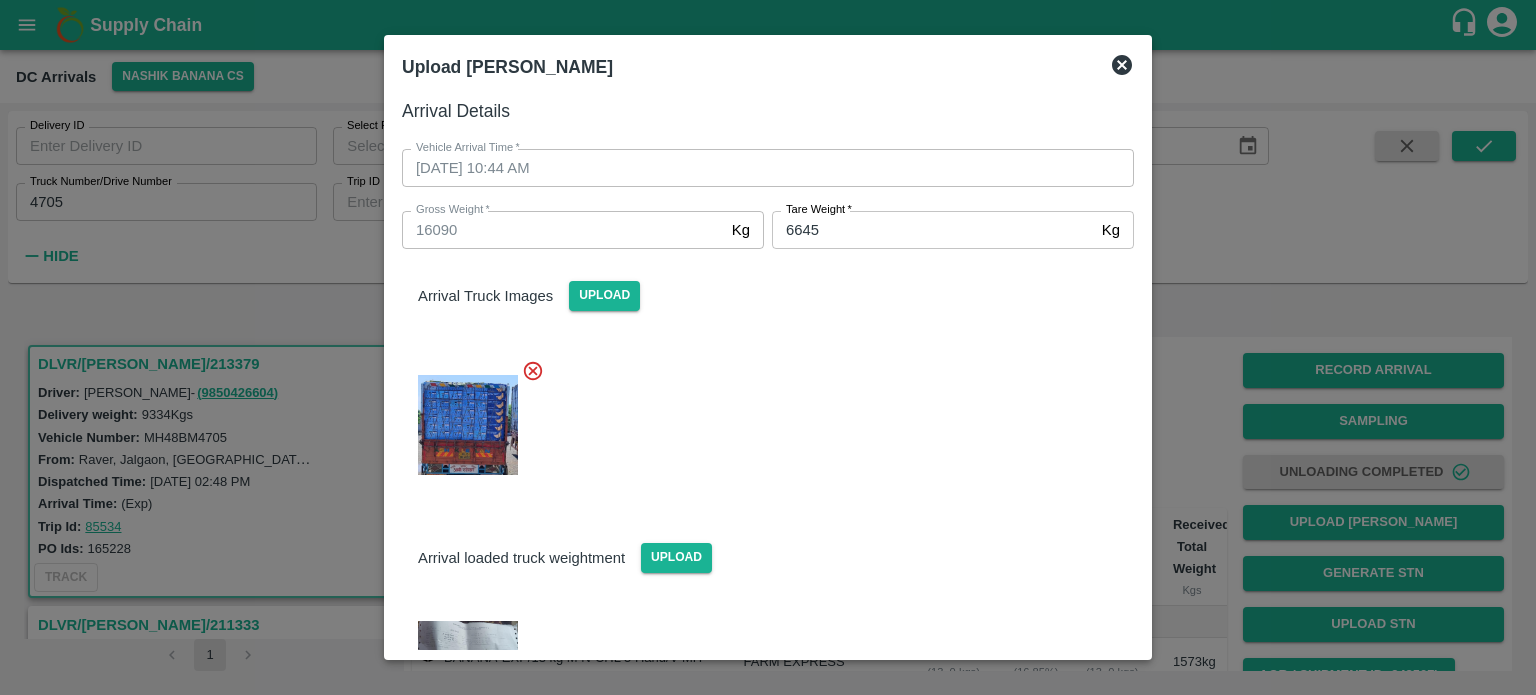scroll, scrollTop: 84, scrollLeft: 0, axis: vertical 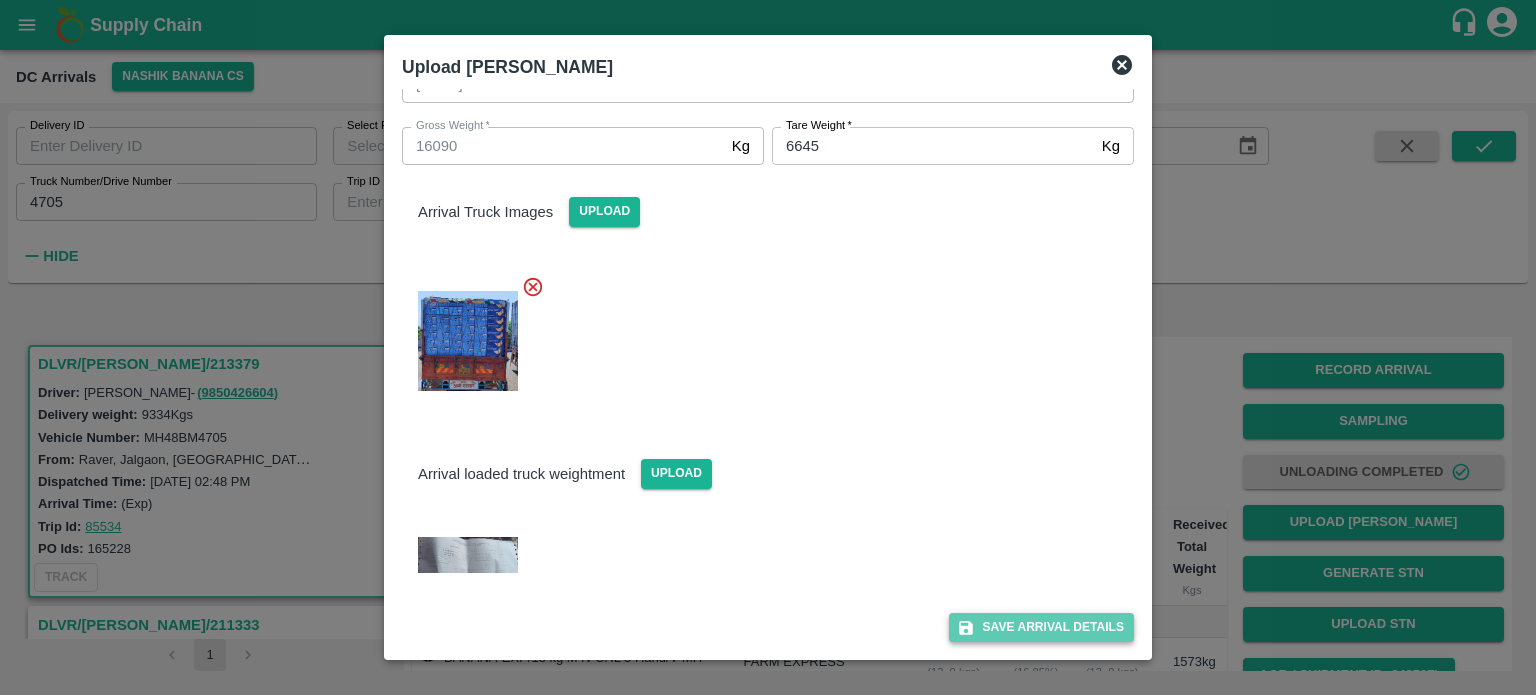 click on "Save Arrival Details" at bounding box center [1041, 627] 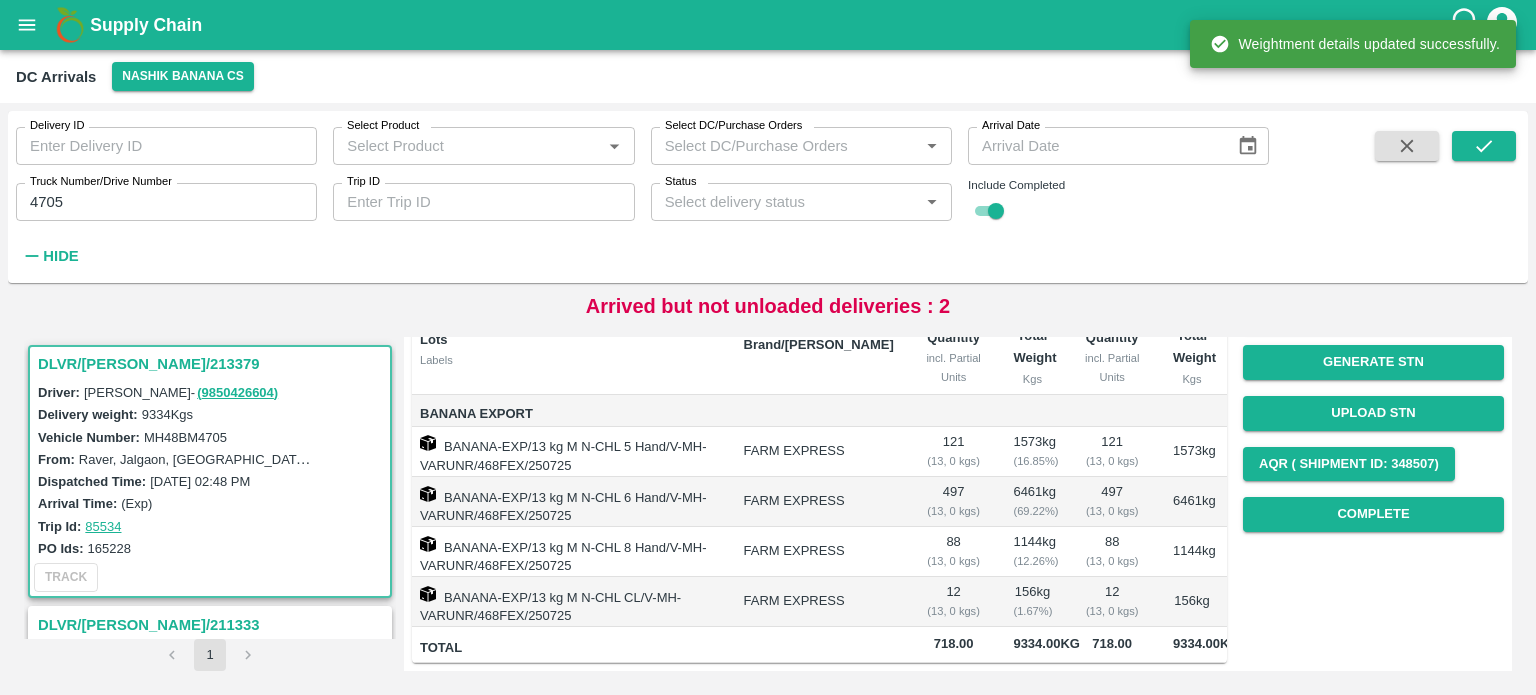 scroll, scrollTop: 267, scrollLeft: 0, axis: vertical 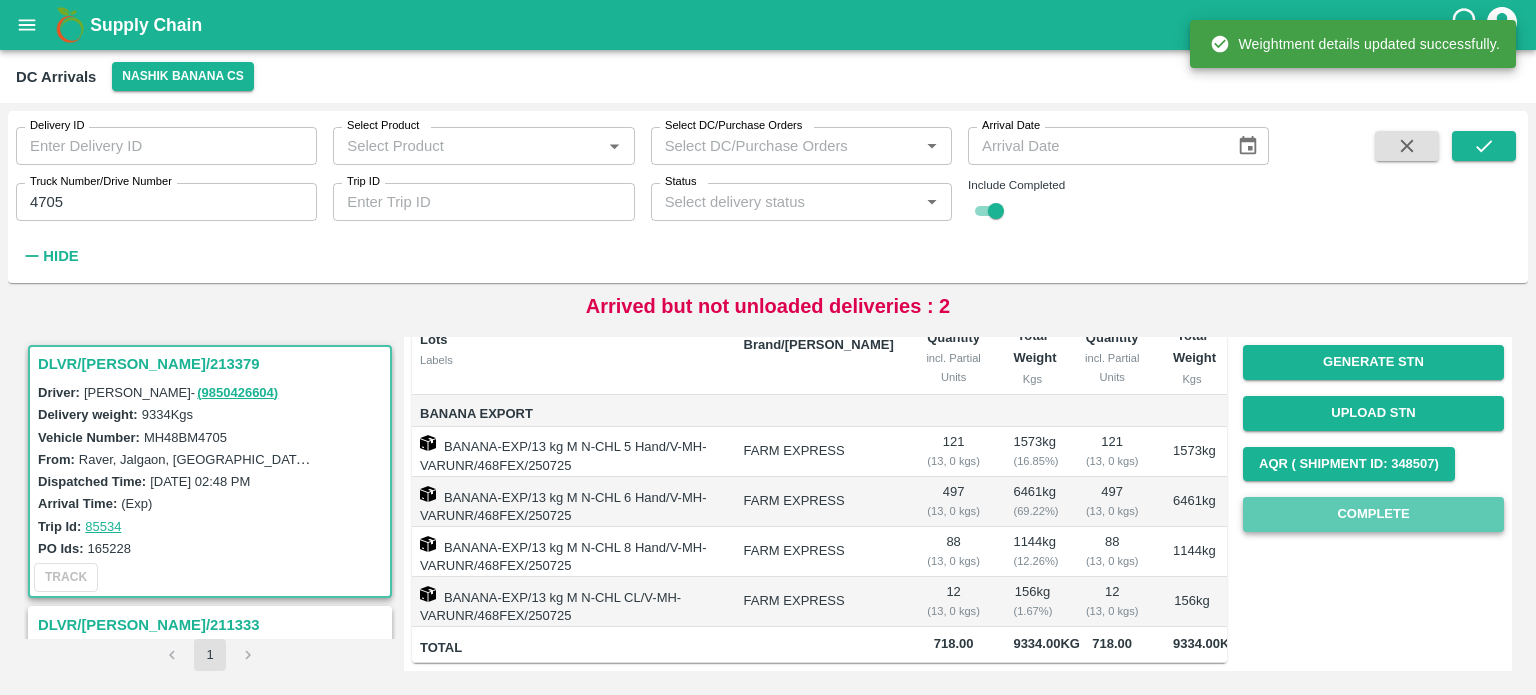 click on "Complete" at bounding box center [1373, 514] 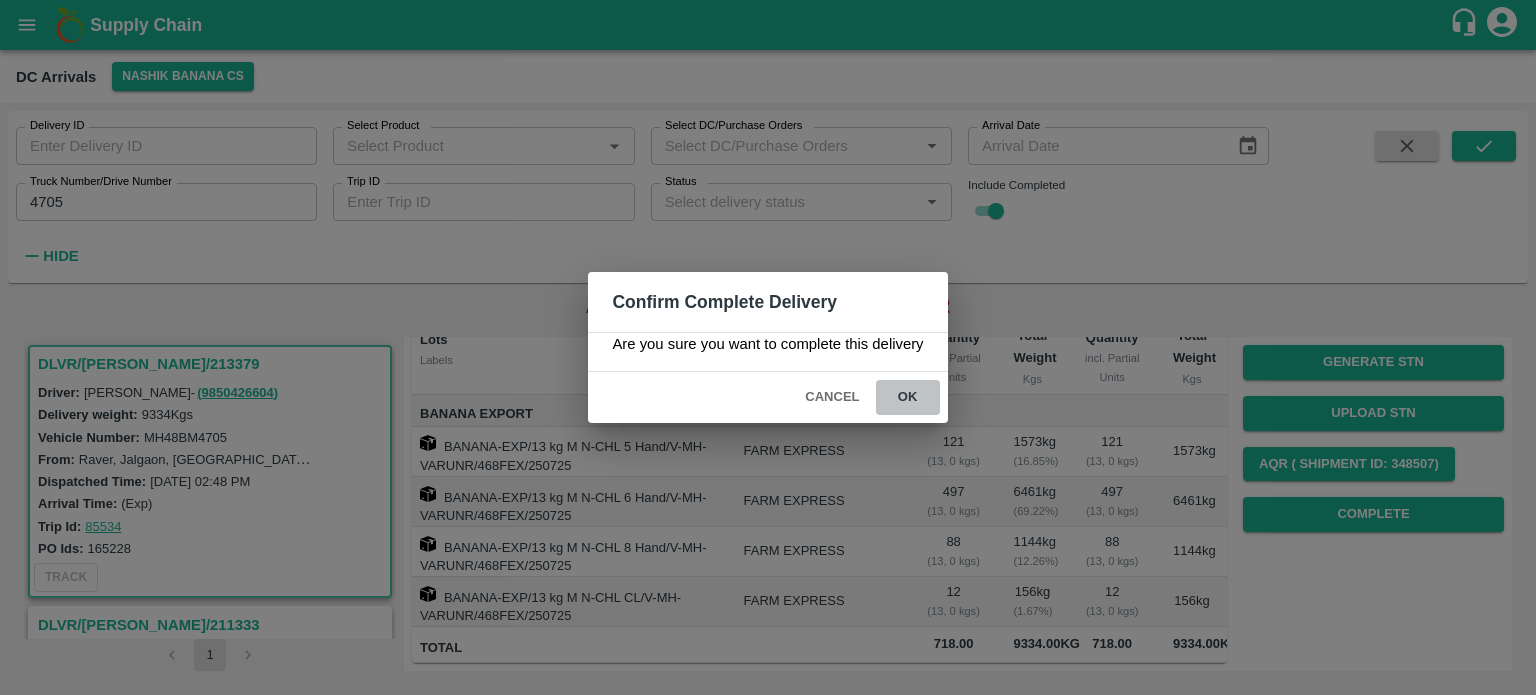 click on "ok" at bounding box center (908, 397) 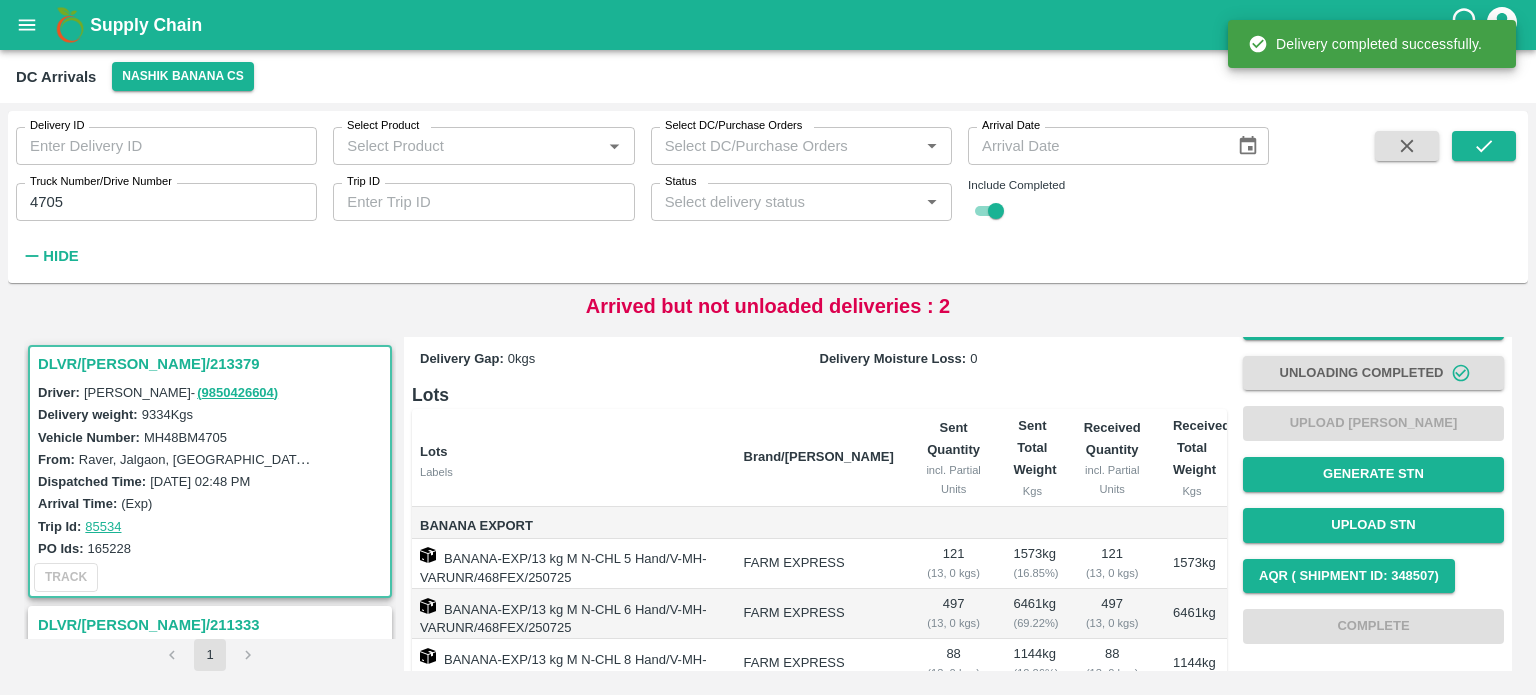 scroll, scrollTop: 0, scrollLeft: 0, axis: both 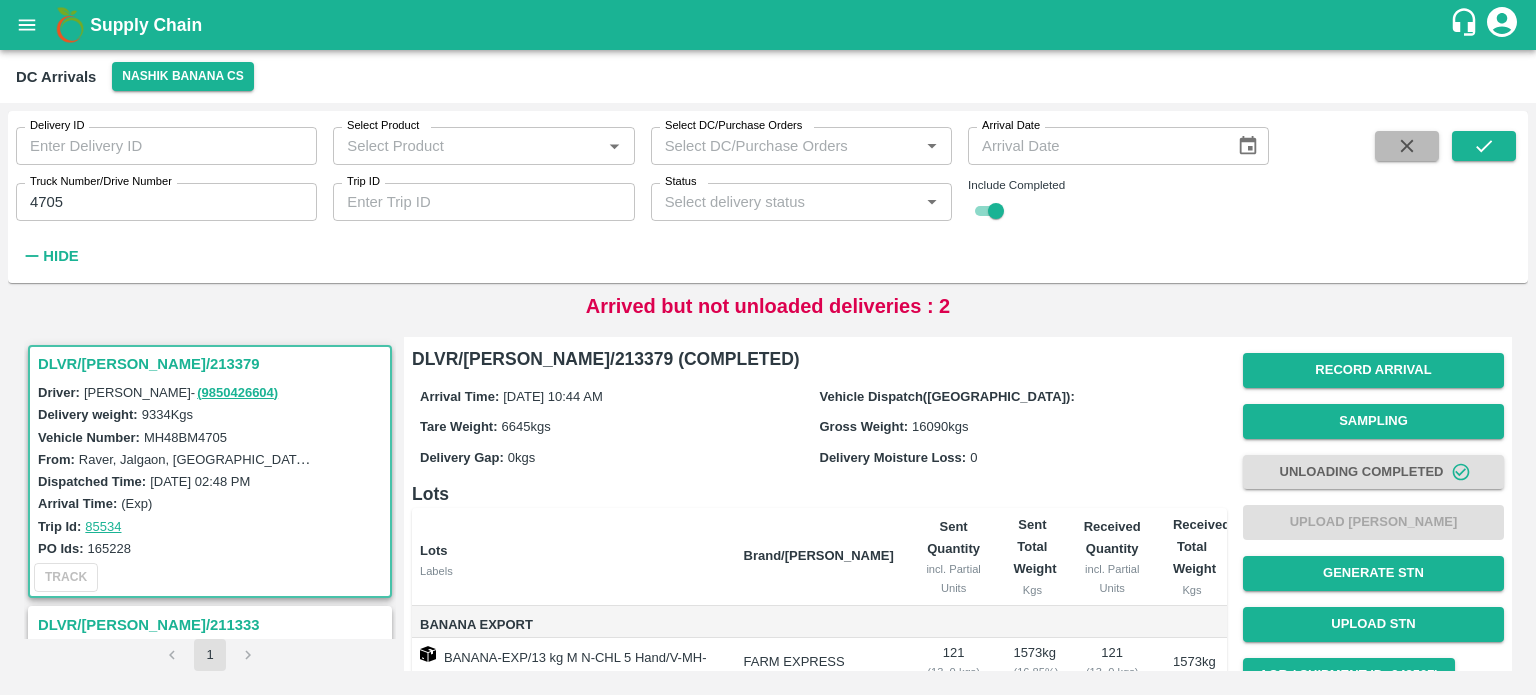 click at bounding box center (1407, 146) 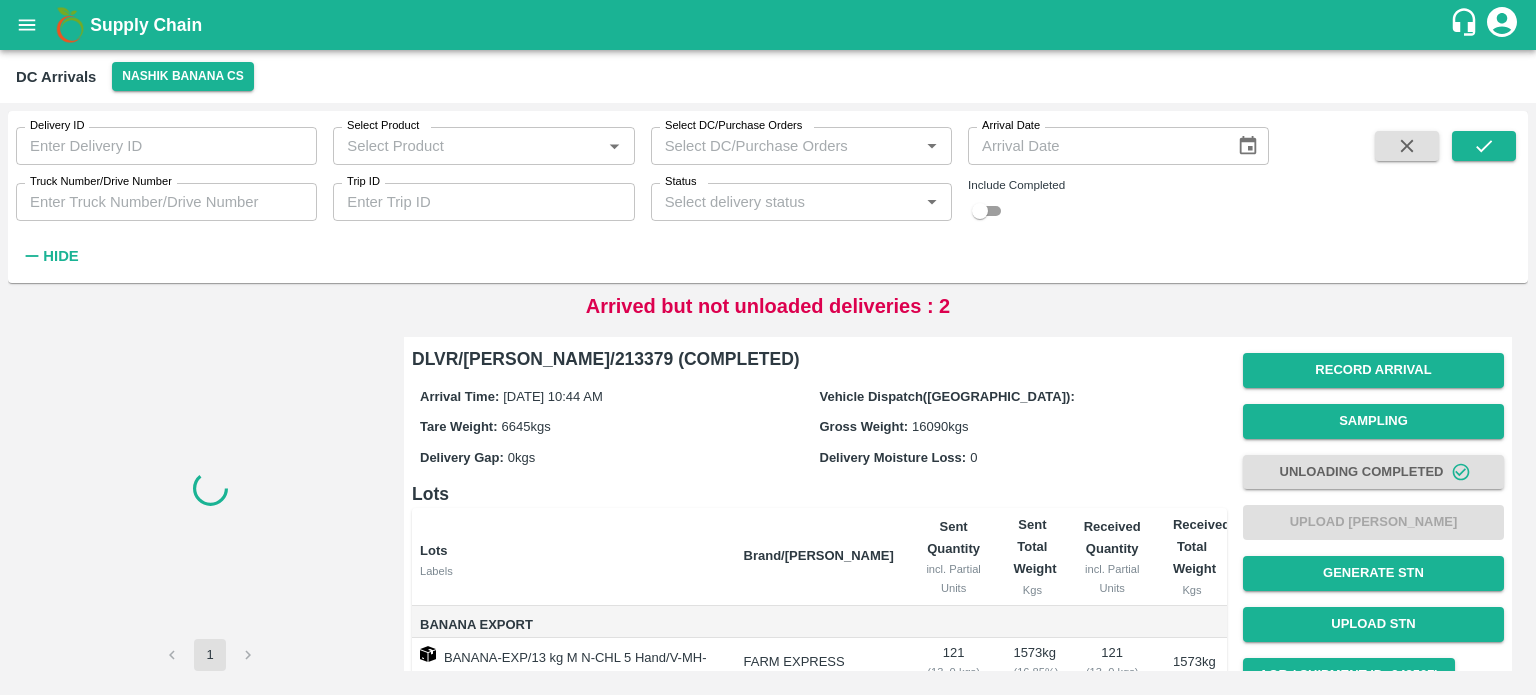 scroll, scrollTop: 0, scrollLeft: 0, axis: both 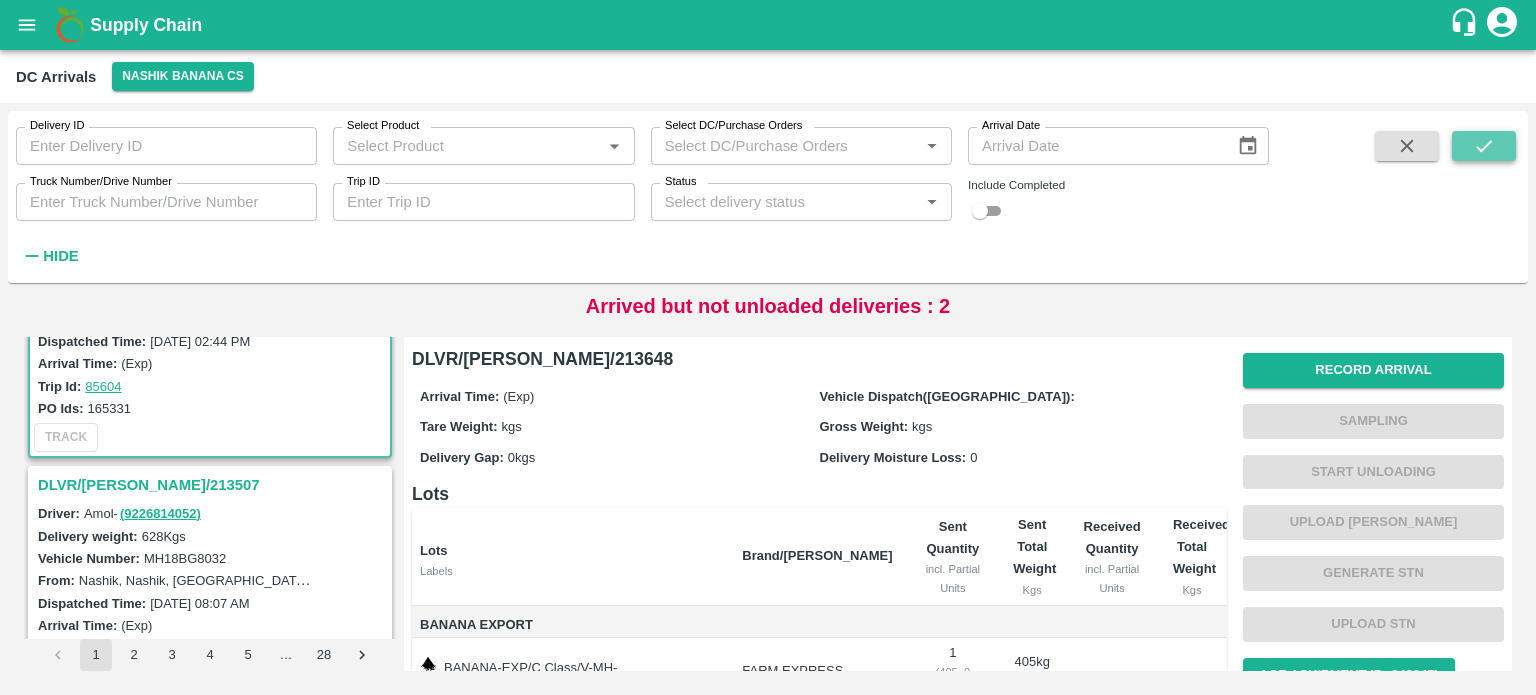 click at bounding box center [1484, 146] 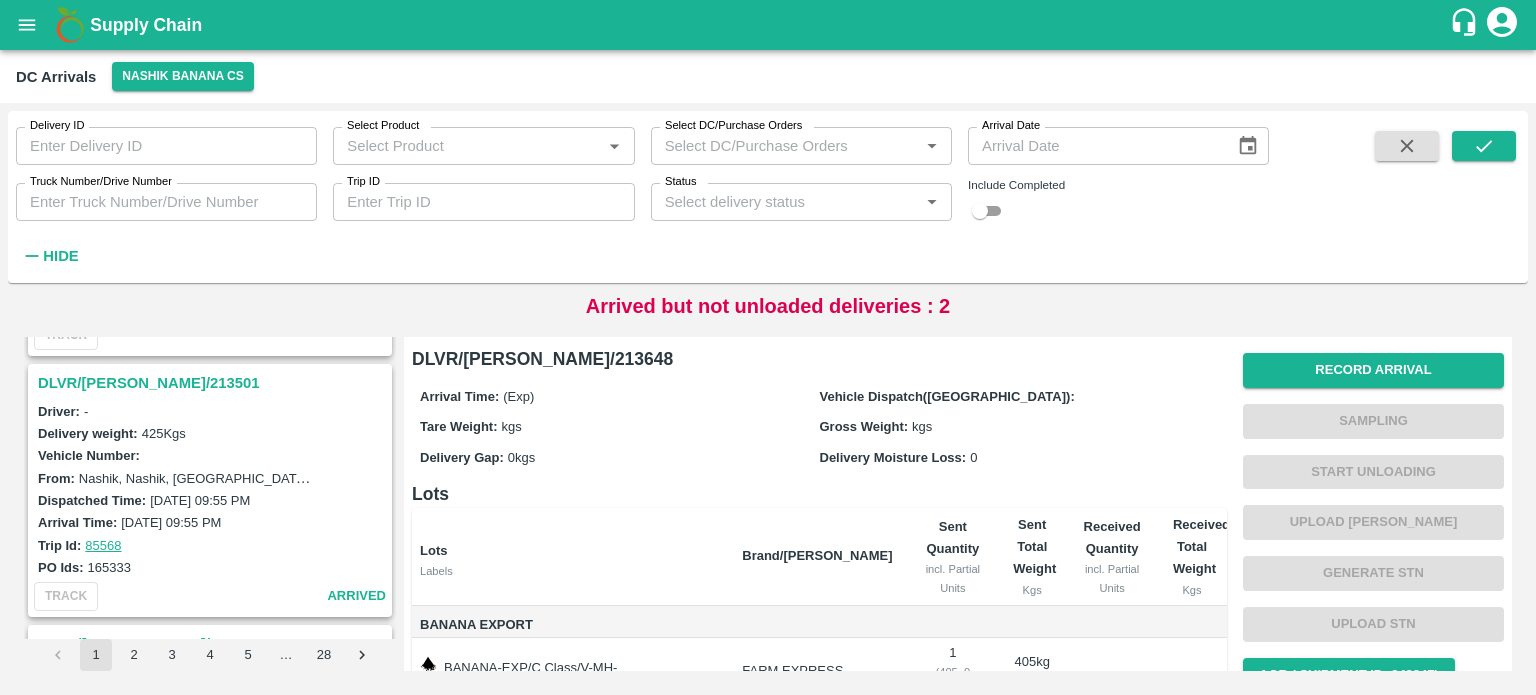 scroll, scrollTop: 504, scrollLeft: 0, axis: vertical 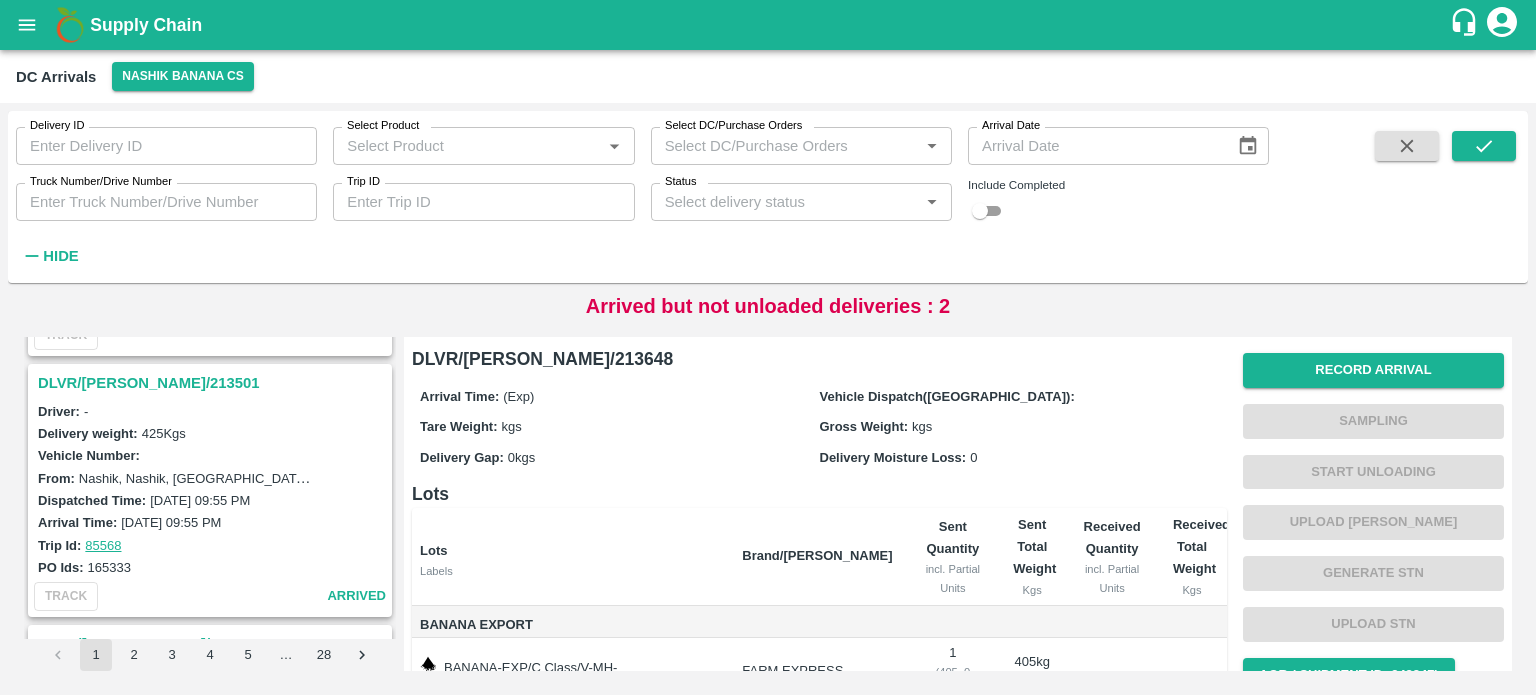 click on "DLVR/[PERSON_NAME]/213501" at bounding box center [213, 383] 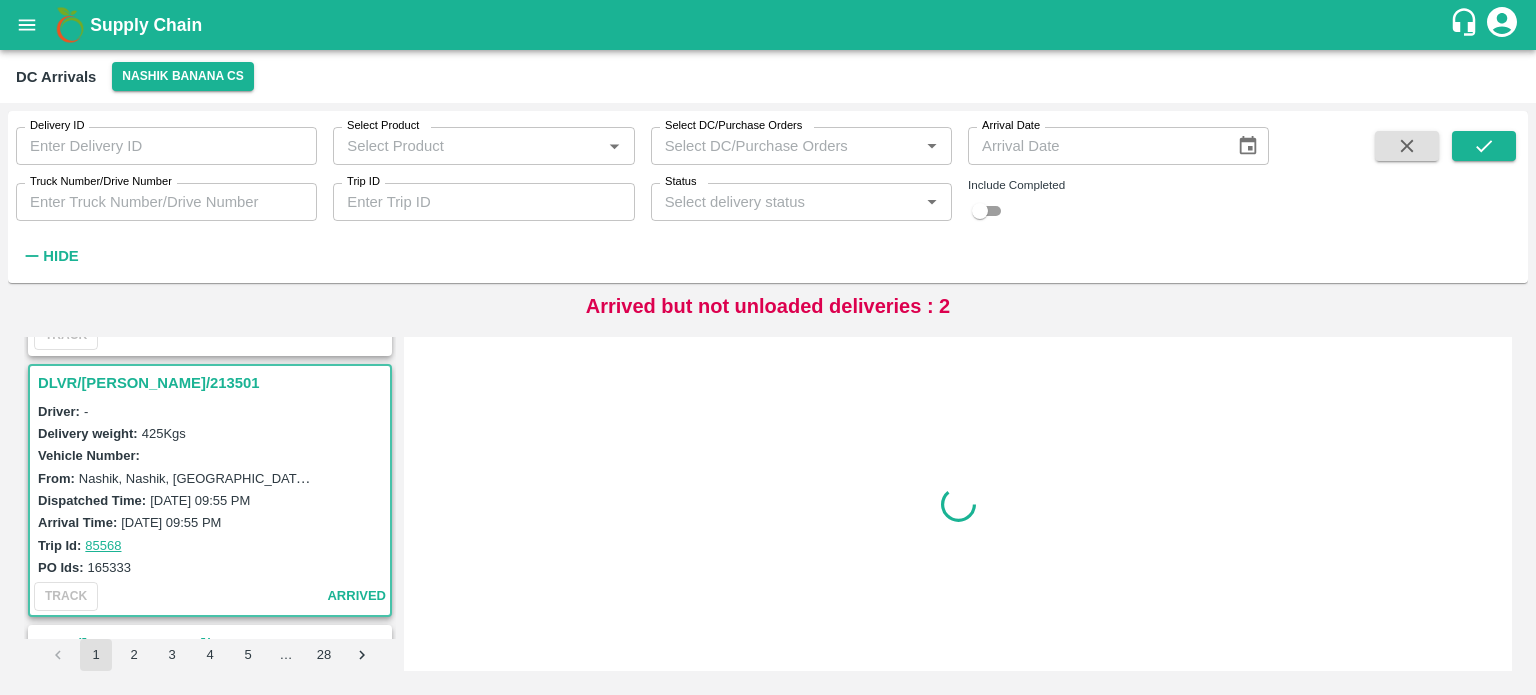 scroll, scrollTop: 528, scrollLeft: 0, axis: vertical 